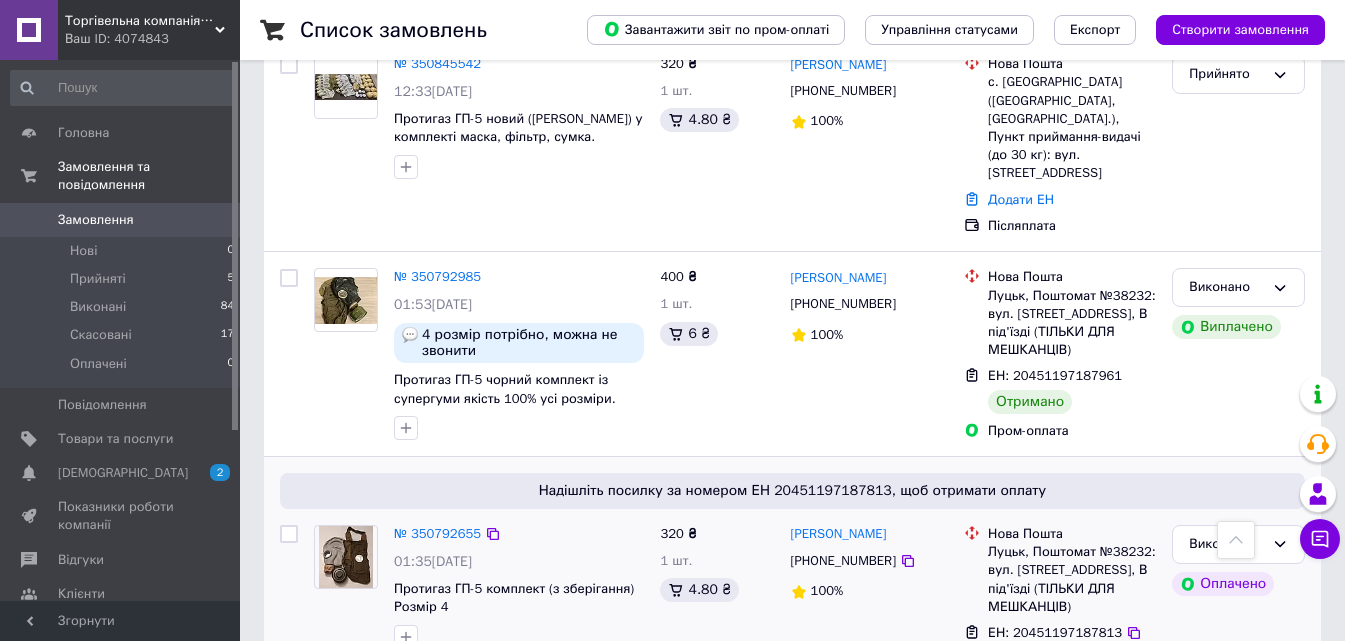 scroll, scrollTop: 3300, scrollLeft: 0, axis: vertical 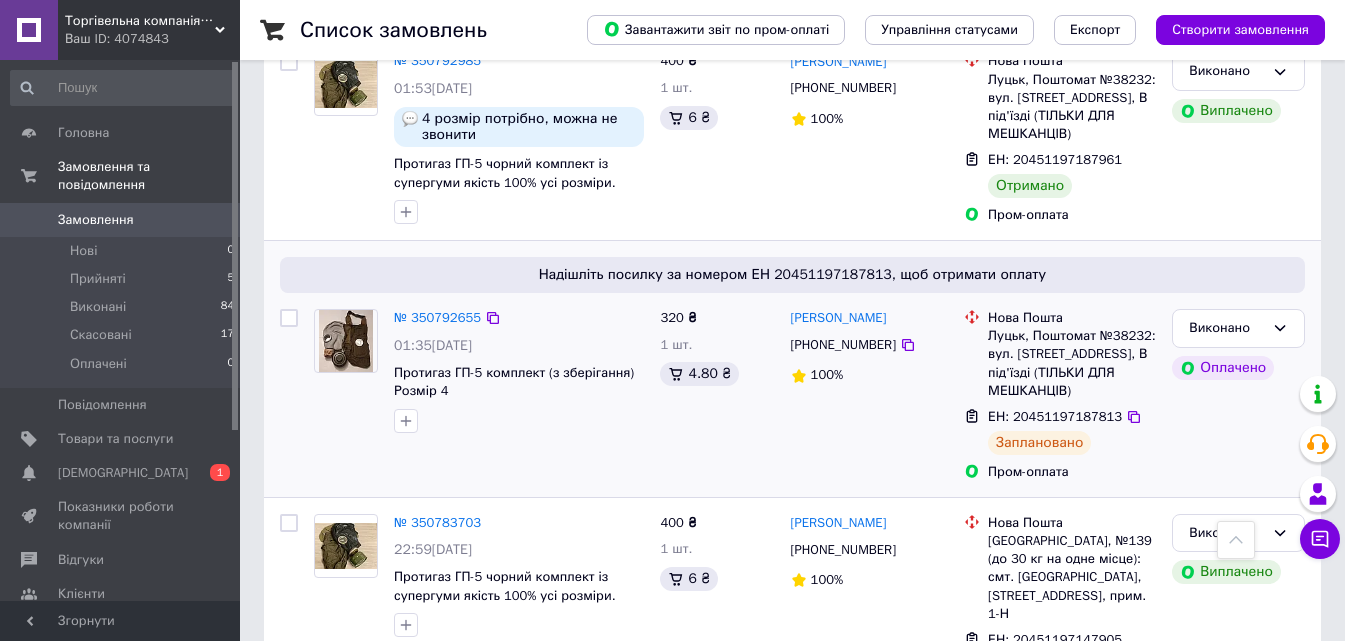 click on "Заплановано" at bounding box center (1039, 443) 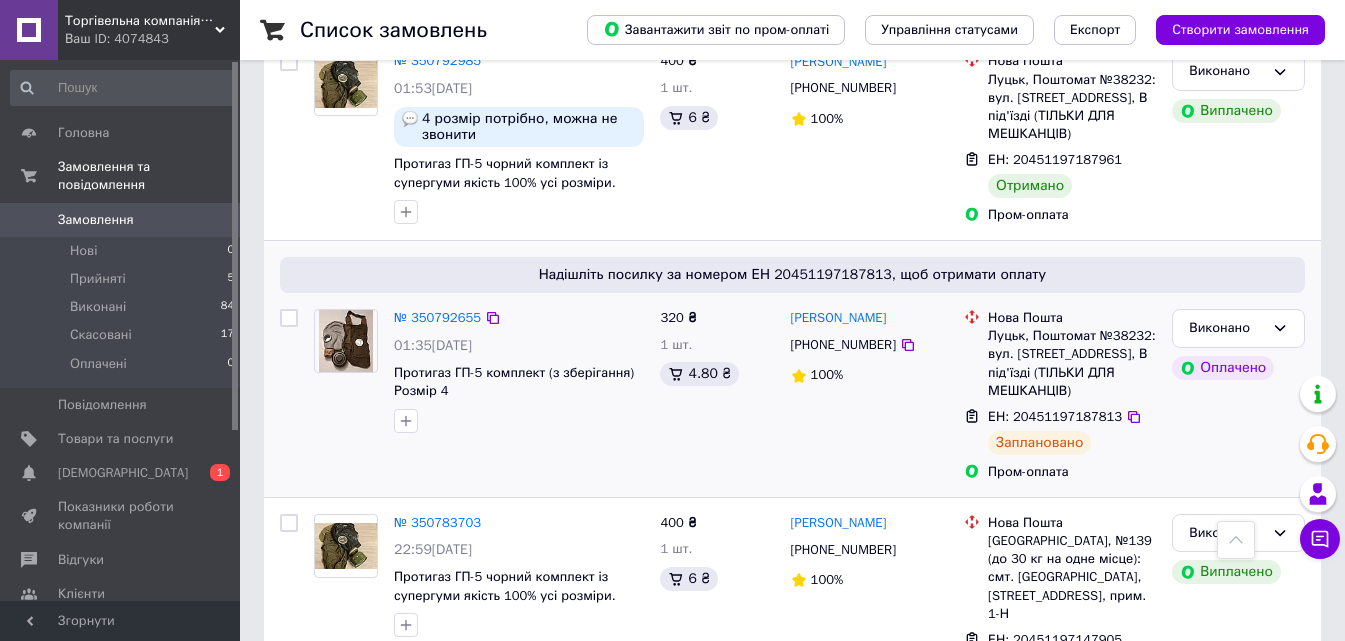 click on "Заплановано" at bounding box center (1039, 443) 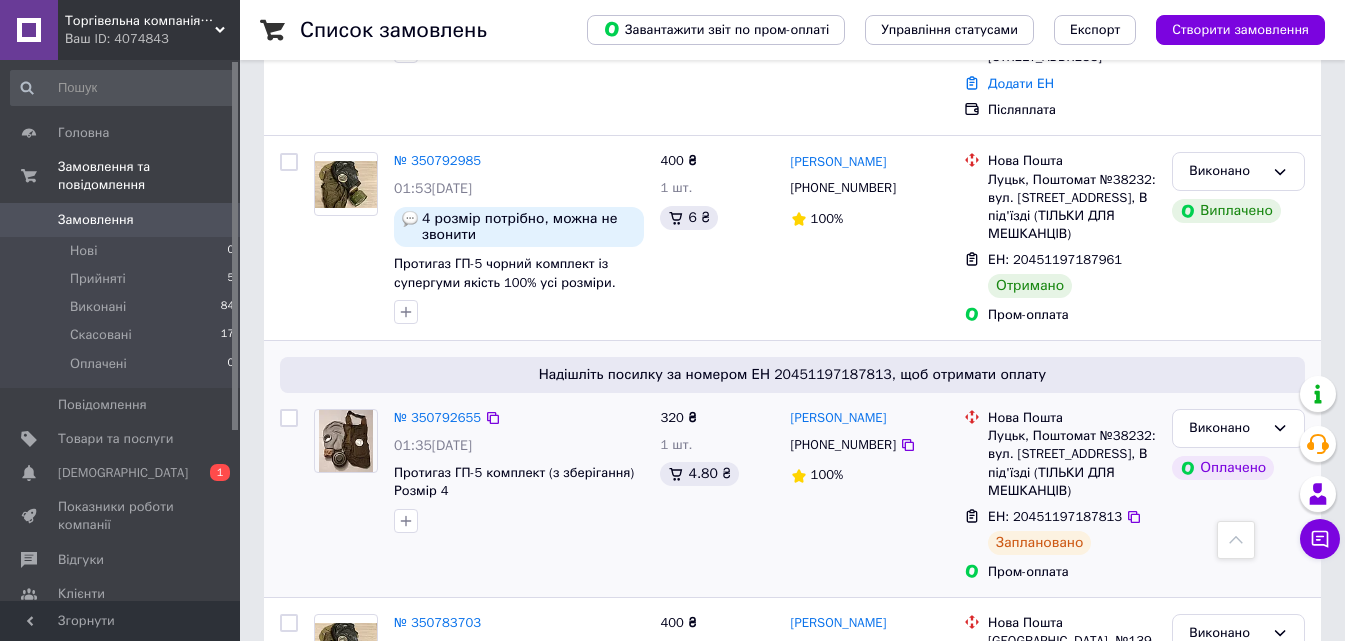 scroll, scrollTop: 3400, scrollLeft: 0, axis: vertical 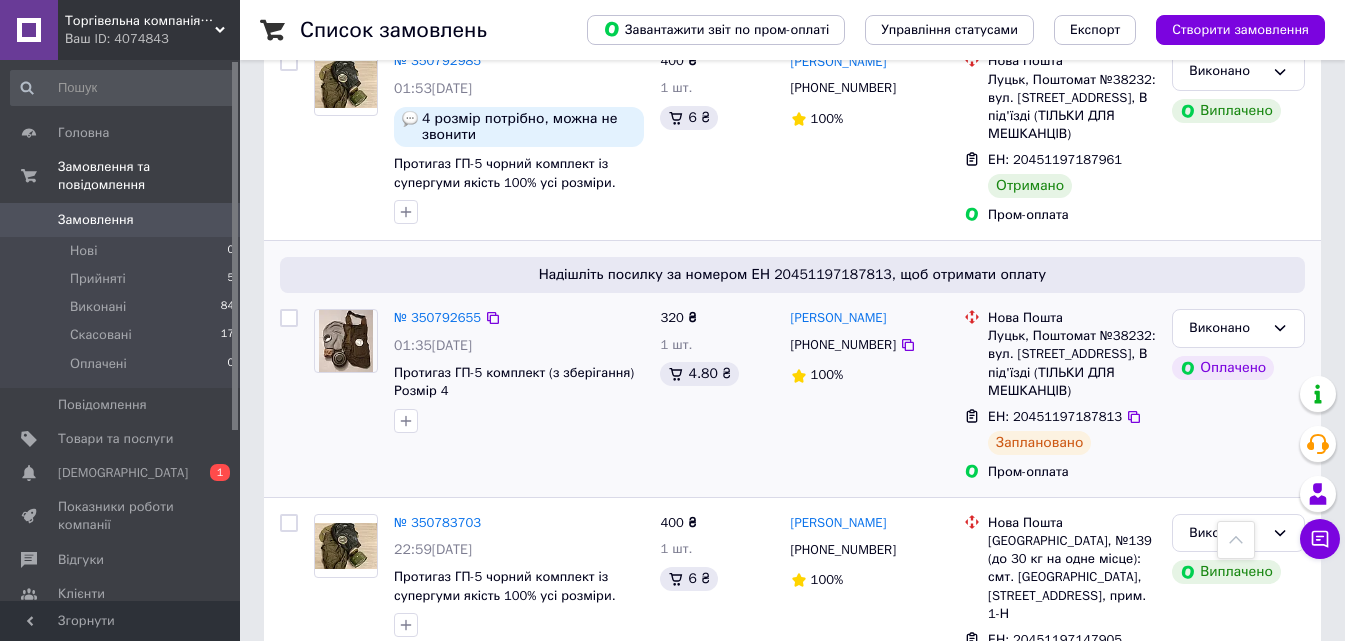 click on "Заплановано" at bounding box center [1039, 443] 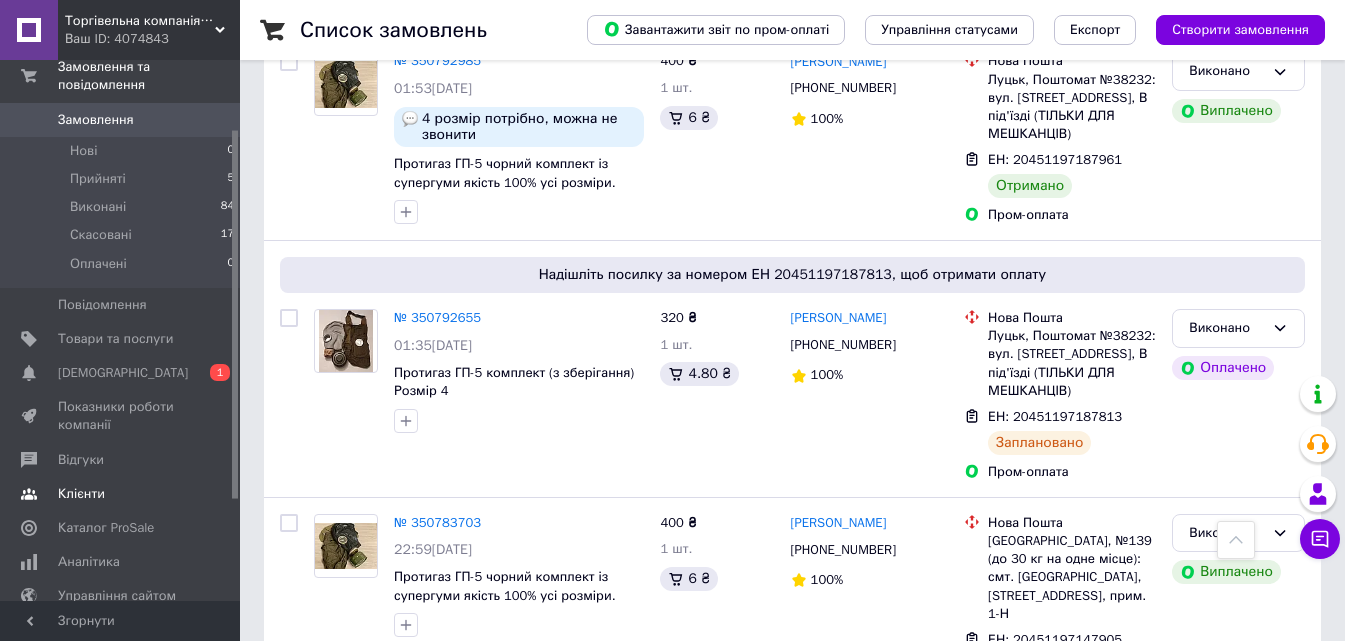 scroll, scrollTop: 200, scrollLeft: 0, axis: vertical 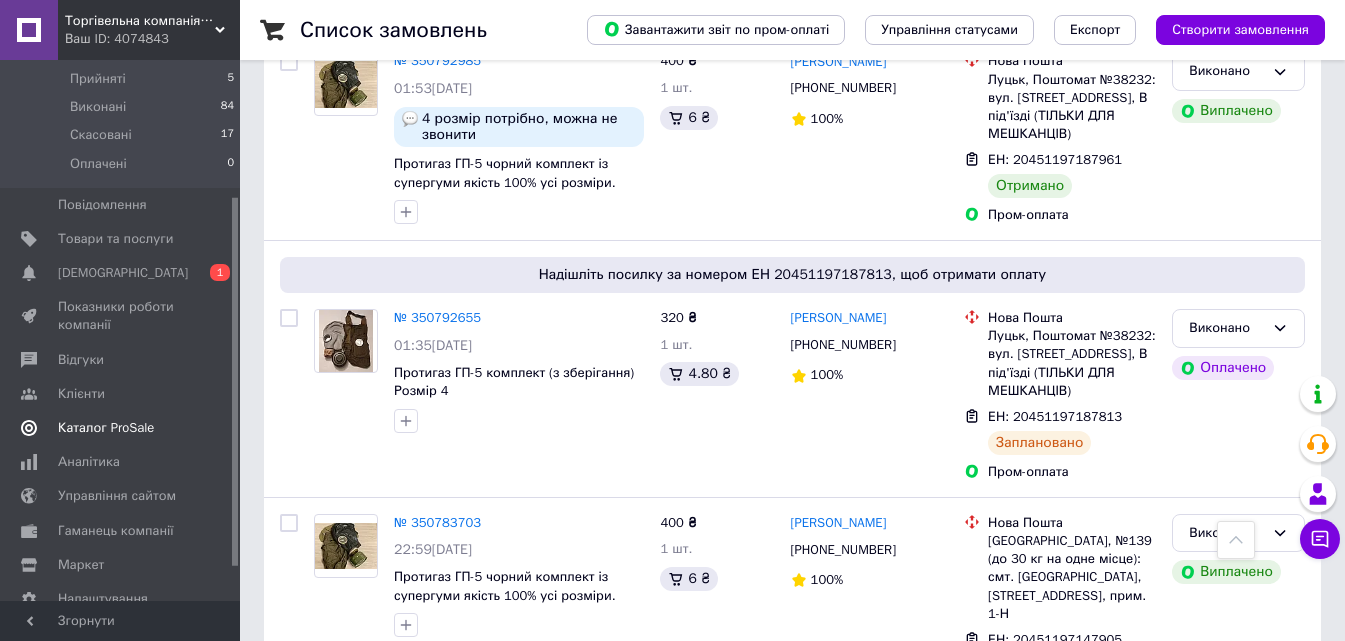 click on "Каталог ProSale" at bounding box center [106, 428] 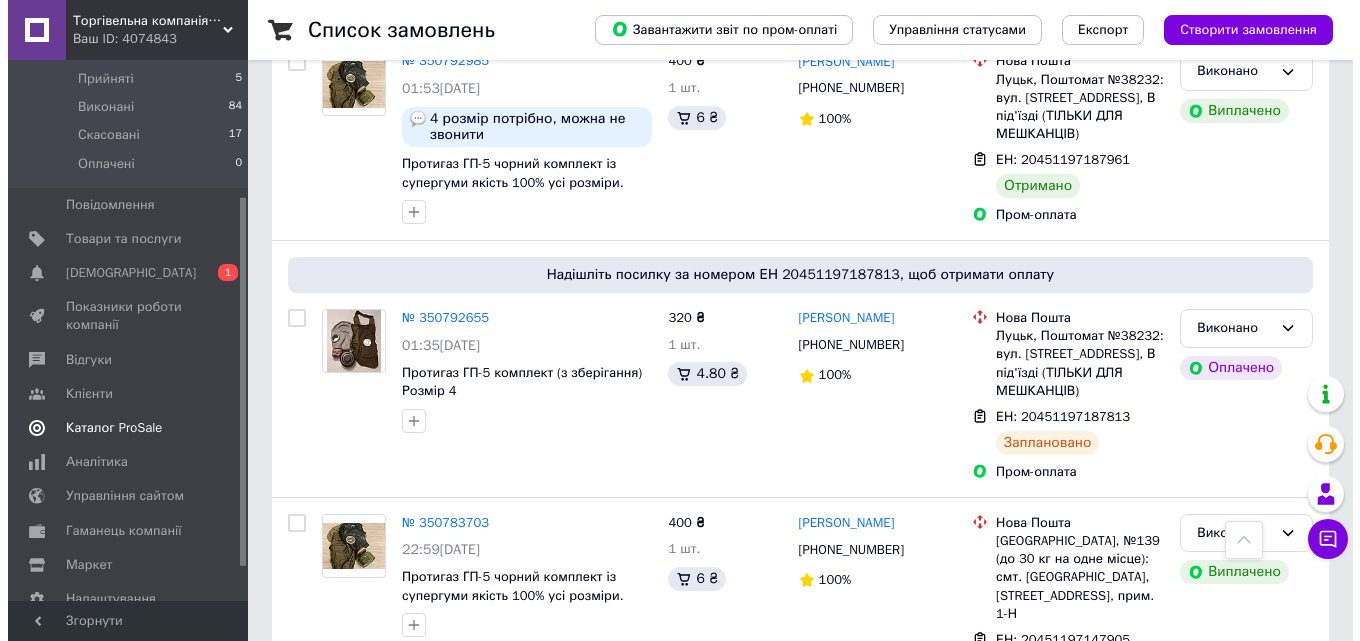 scroll, scrollTop: 0, scrollLeft: 0, axis: both 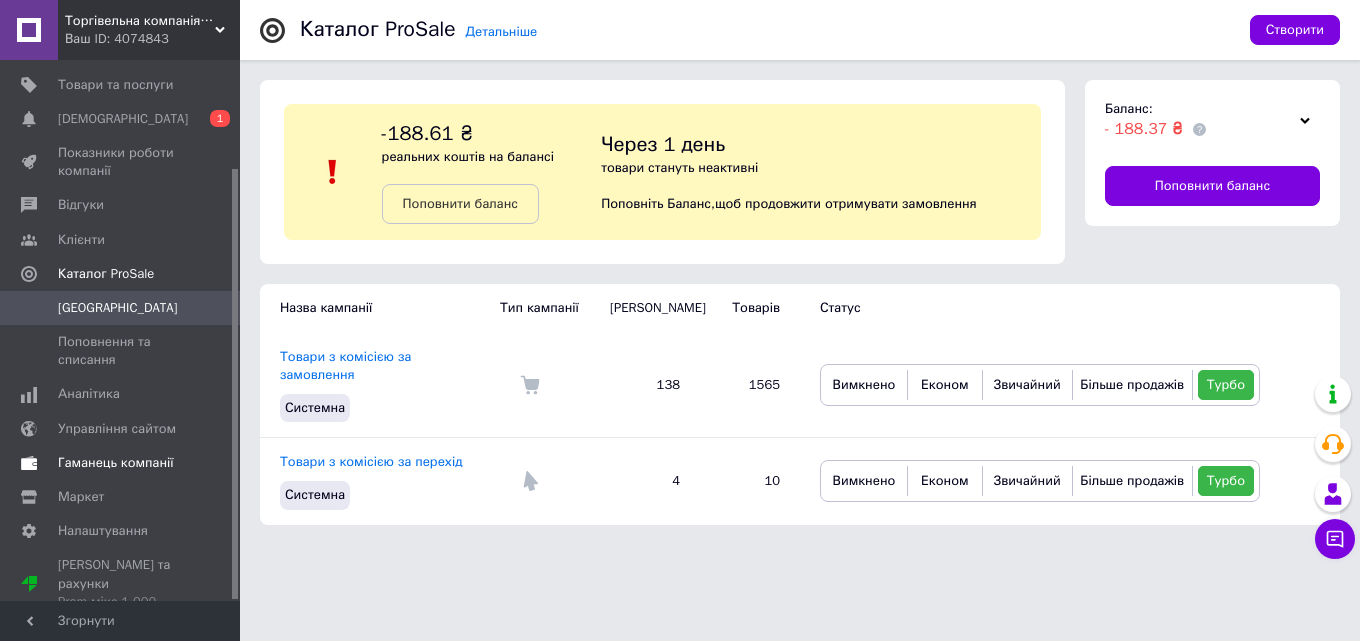 click on "Гаманець компанії" at bounding box center (116, 463) 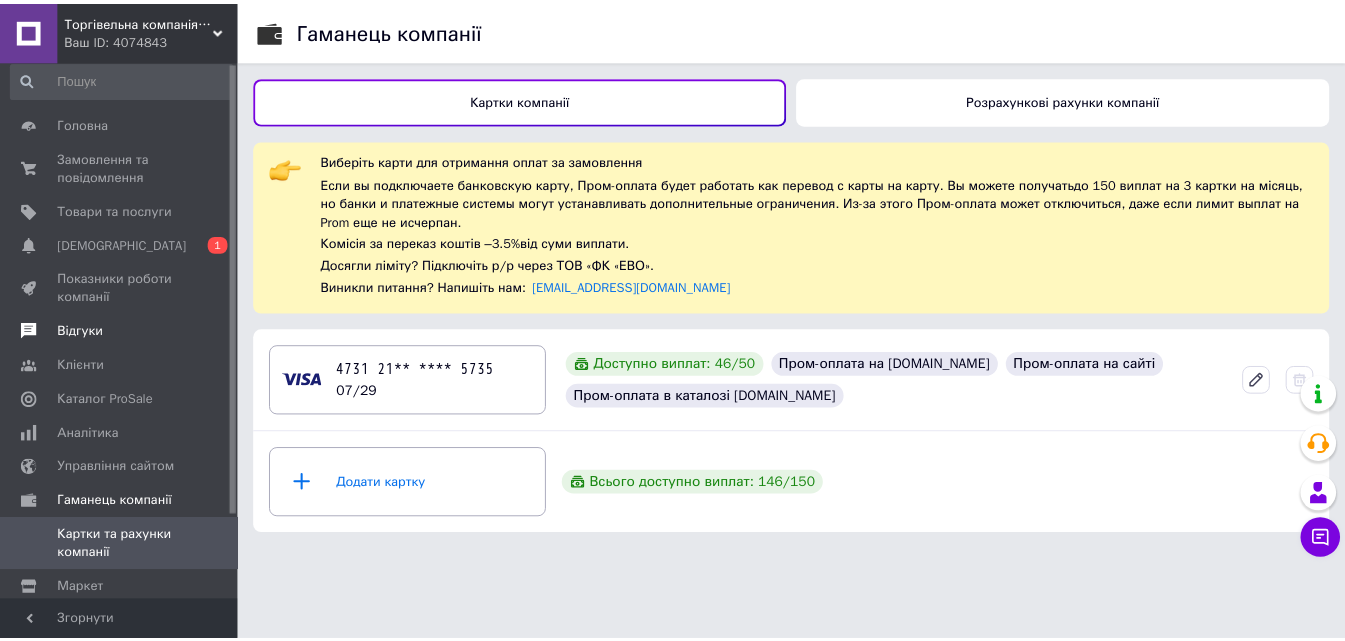 scroll, scrollTop: 0, scrollLeft: 0, axis: both 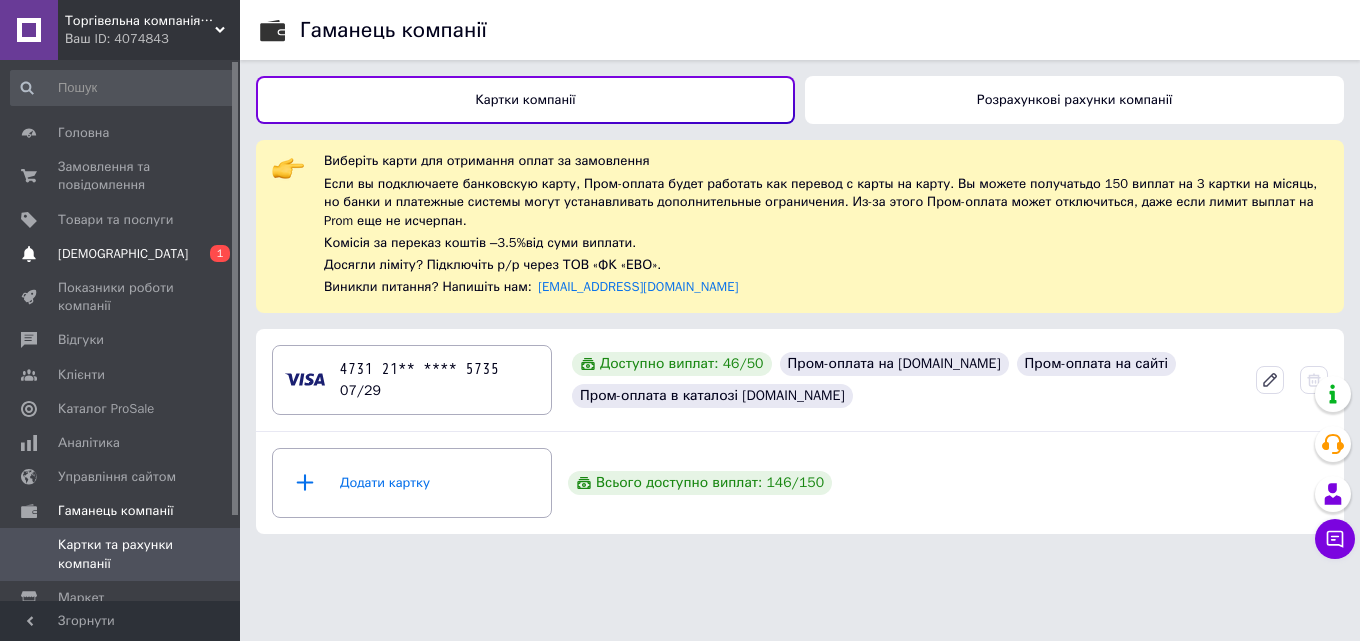 click on "[DEMOGRAPHIC_DATA]" at bounding box center [123, 254] 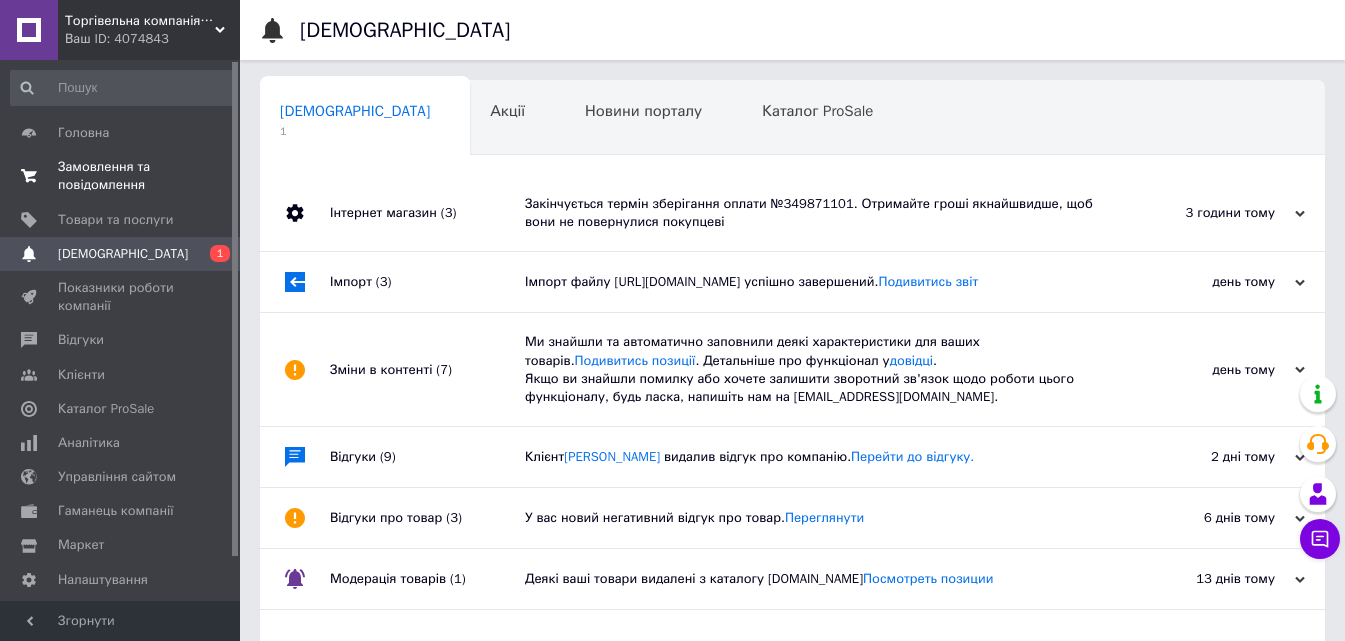 click on "Замовлення та повідомлення" at bounding box center [121, 176] 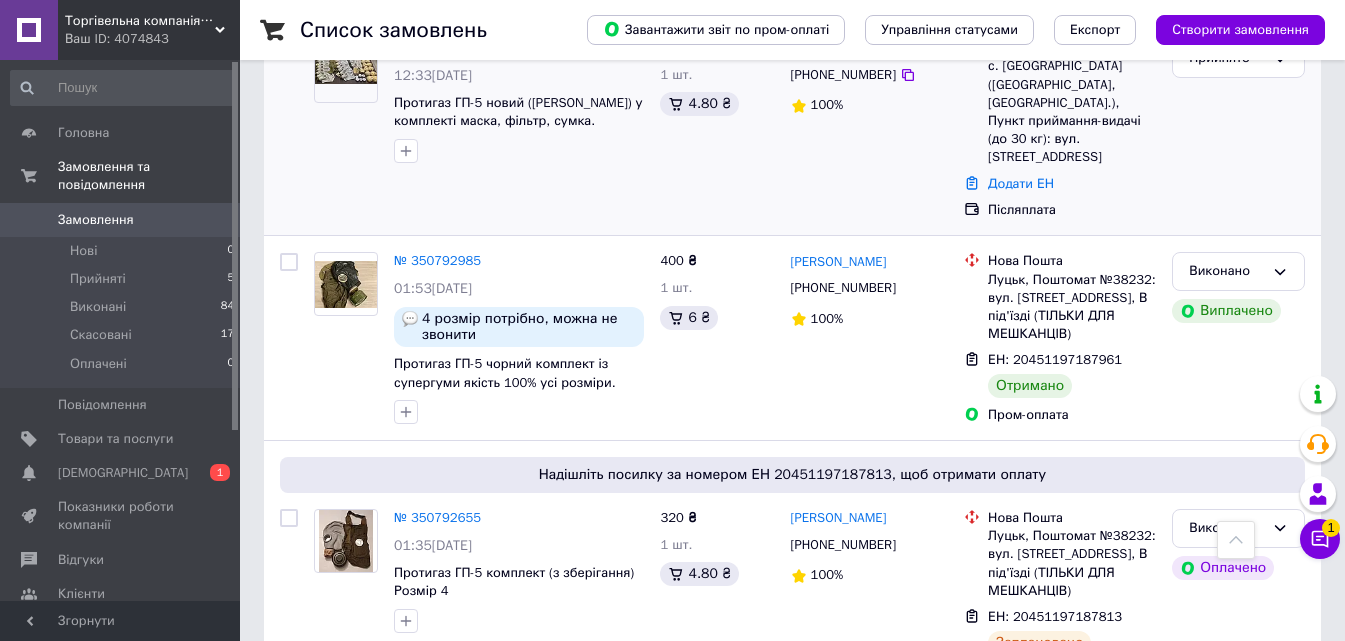 scroll, scrollTop: 3300, scrollLeft: 0, axis: vertical 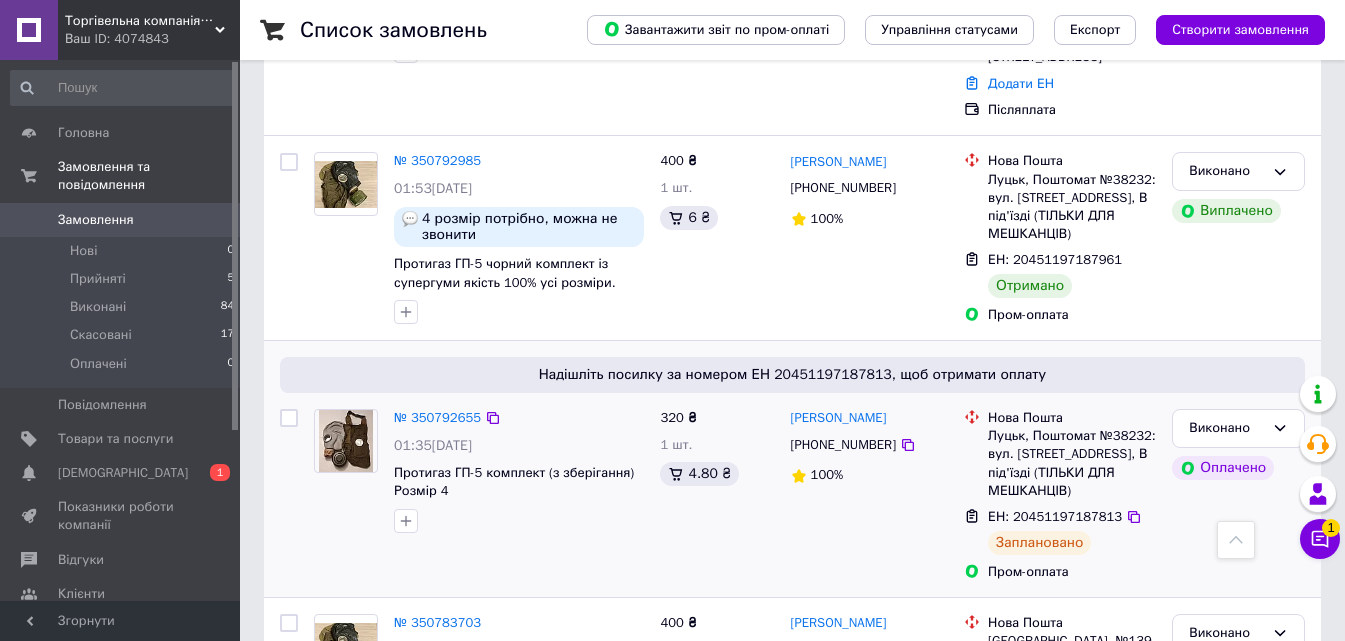 click on "Заплановано" at bounding box center (1039, 543) 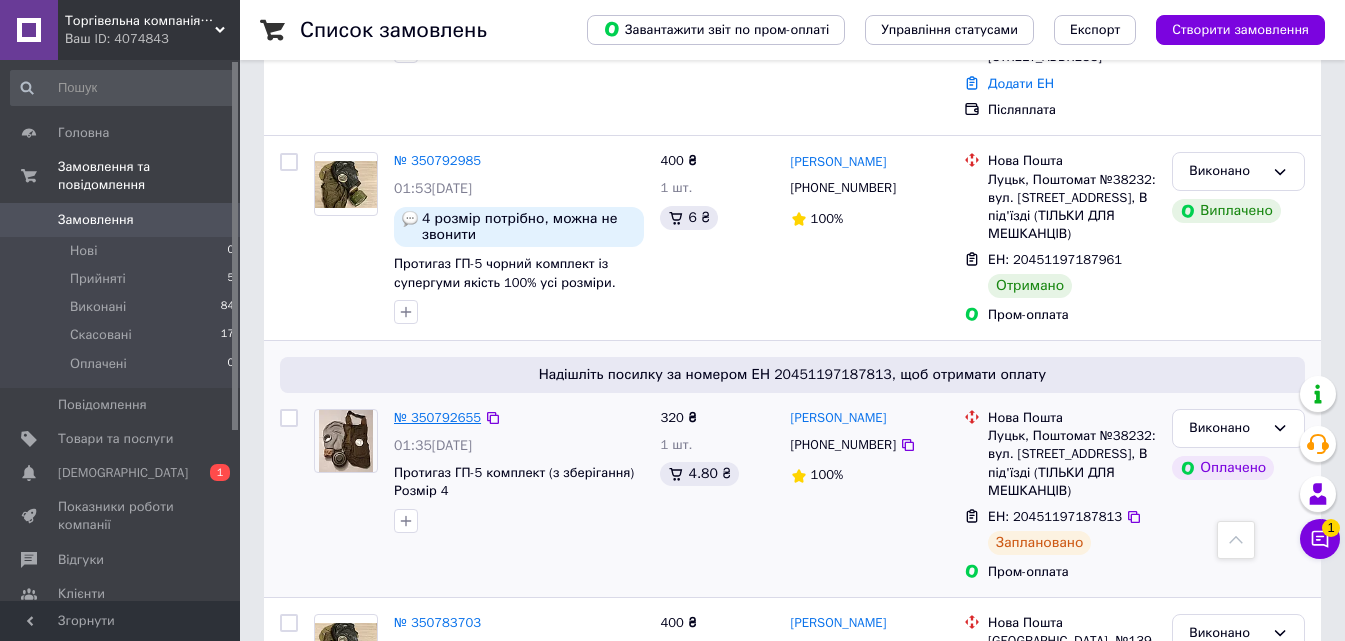 click on "№ 350792655" at bounding box center [437, 417] 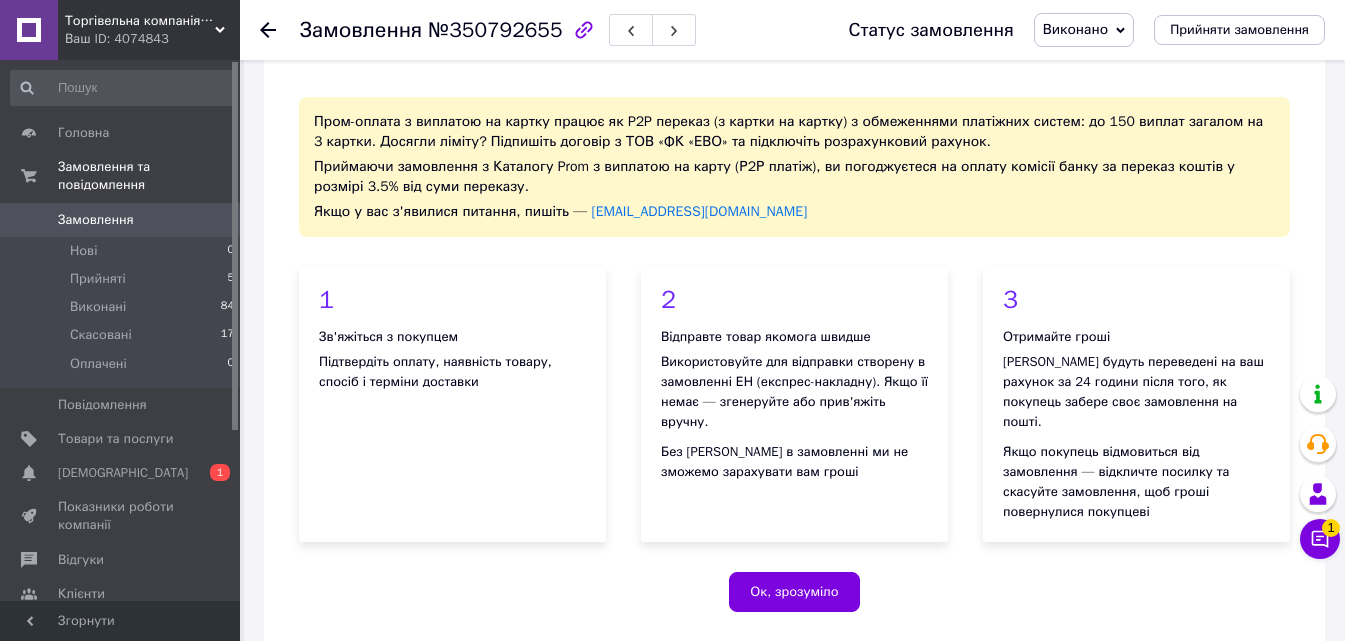 scroll, scrollTop: 0, scrollLeft: 0, axis: both 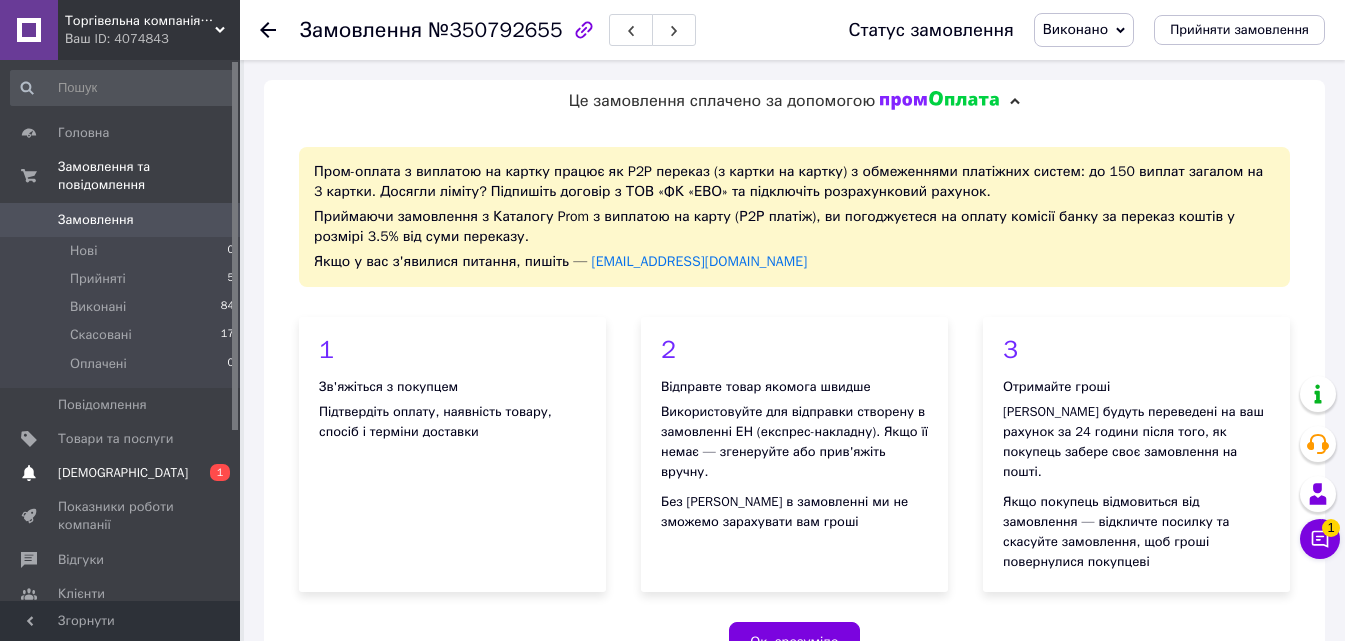 click on "[DEMOGRAPHIC_DATA]" at bounding box center (121, 473) 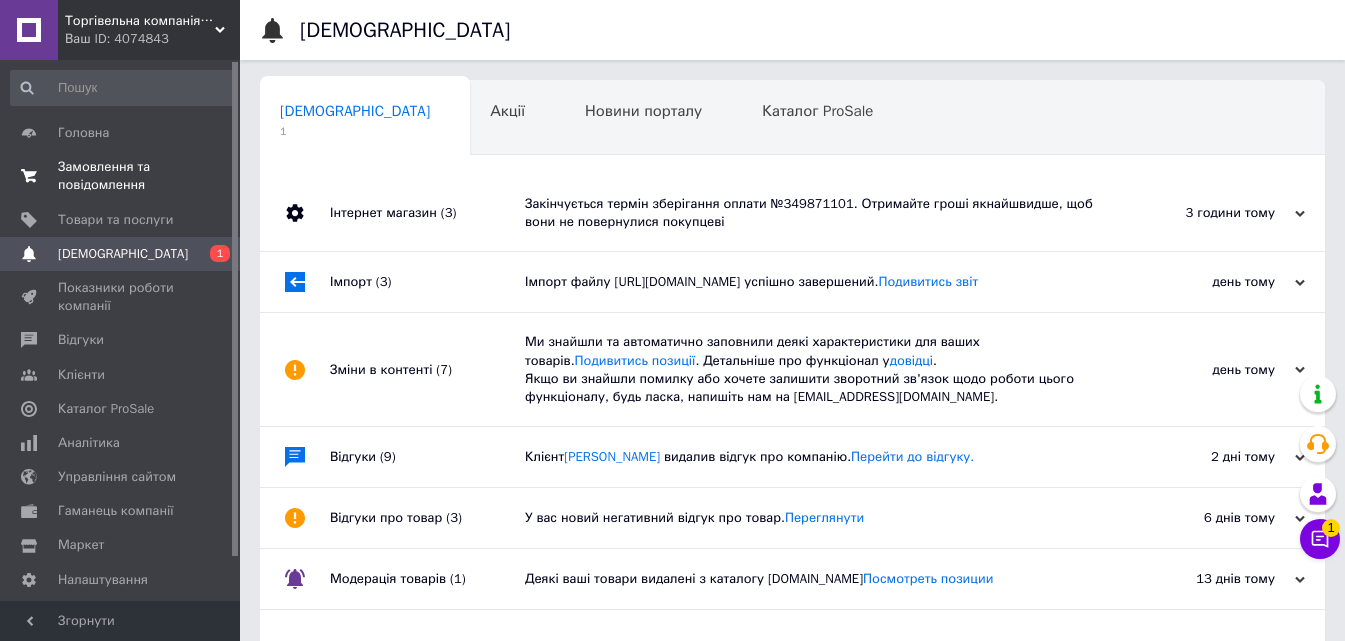 click on "Замовлення та повідомлення" at bounding box center (121, 176) 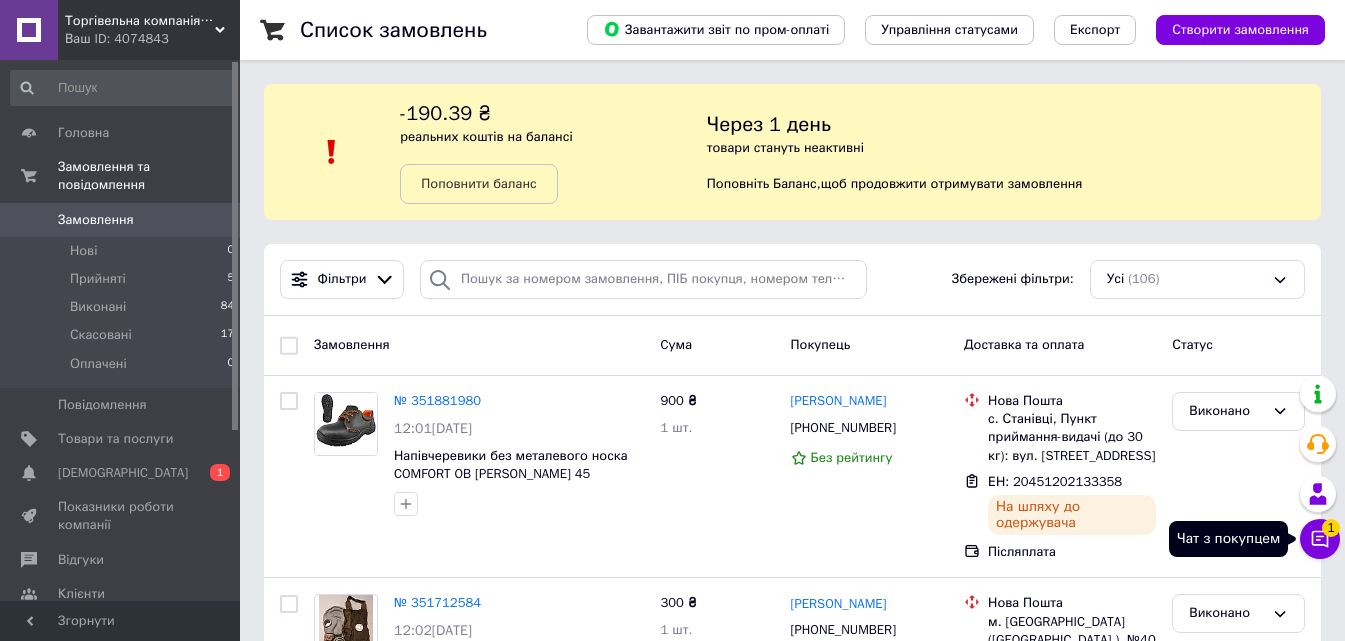 click 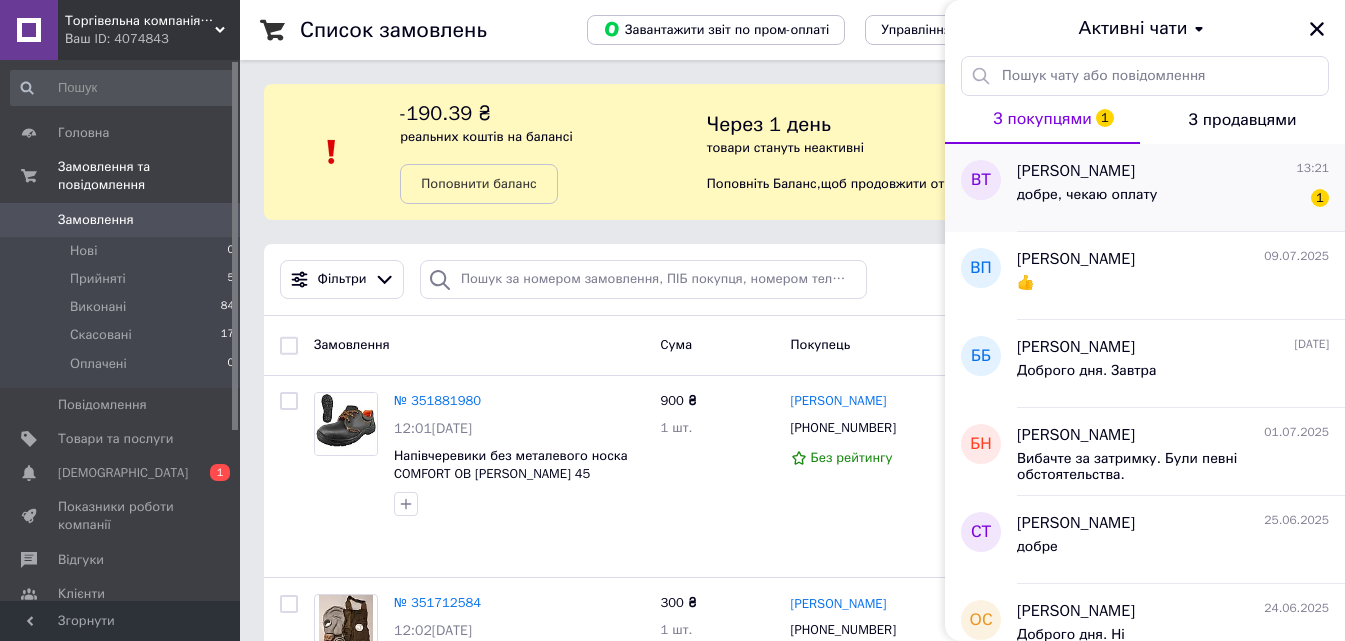 click on "добре, чекаю оплату" at bounding box center [1087, 201] 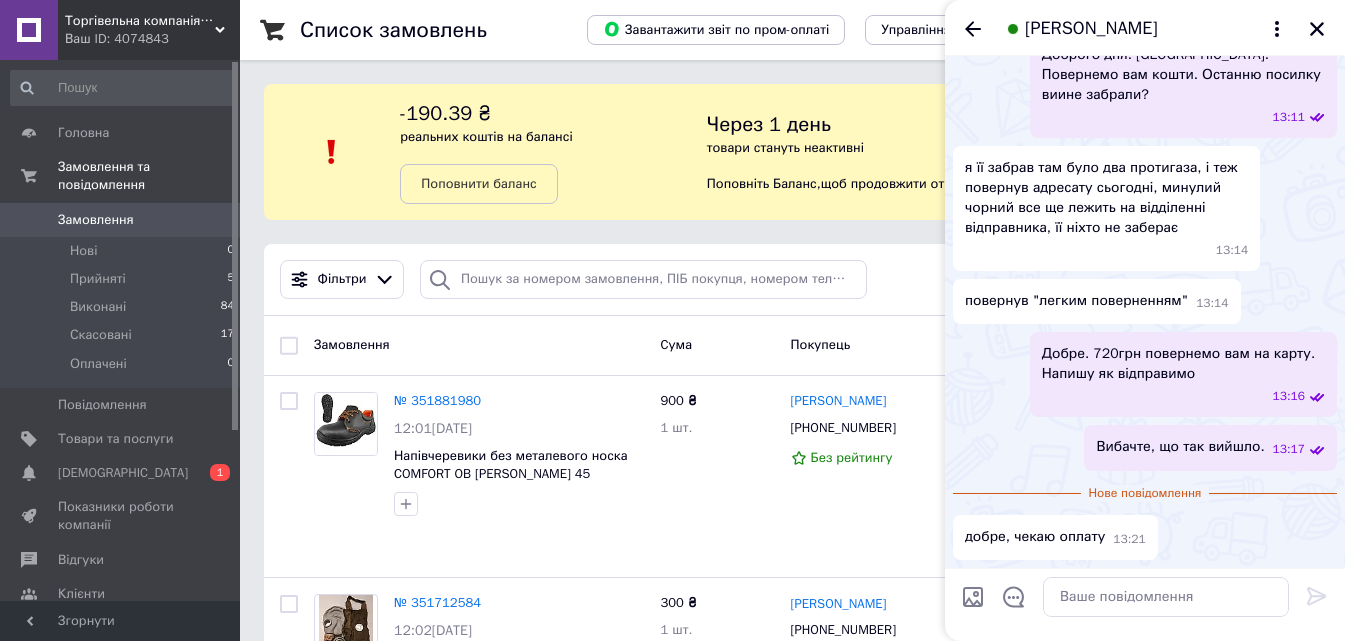 scroll, scrollTop: 3026, scrollLeft: 0, axis: vertical 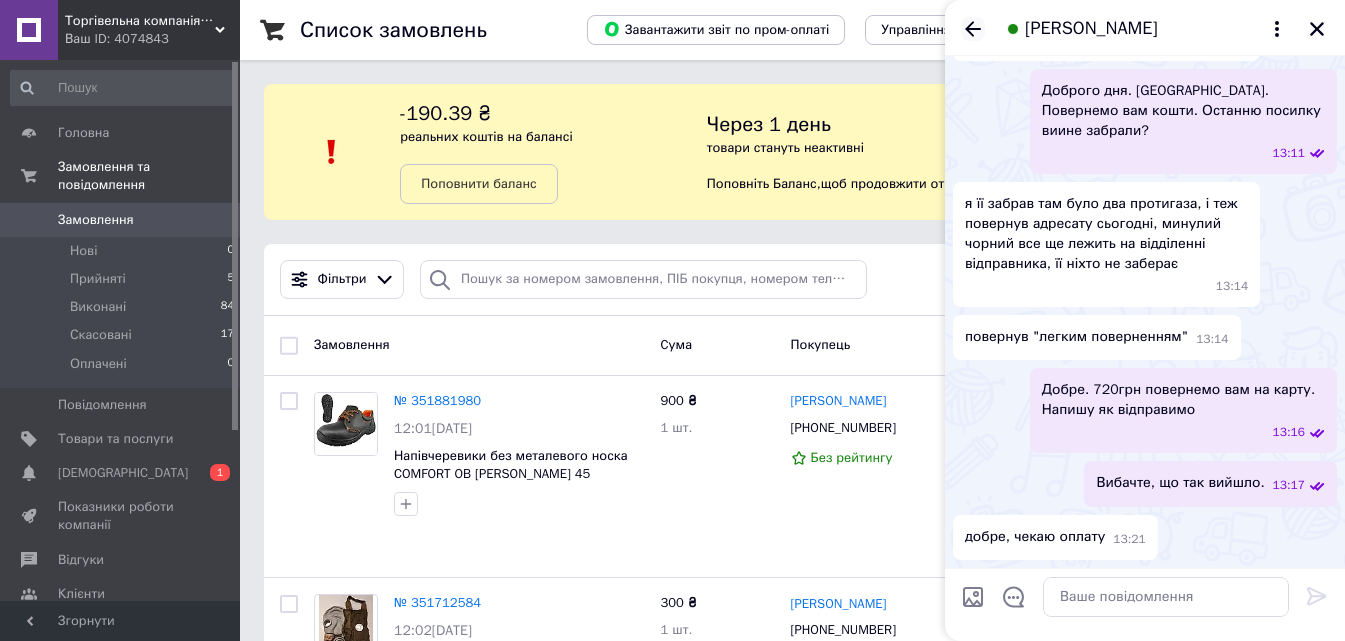 click 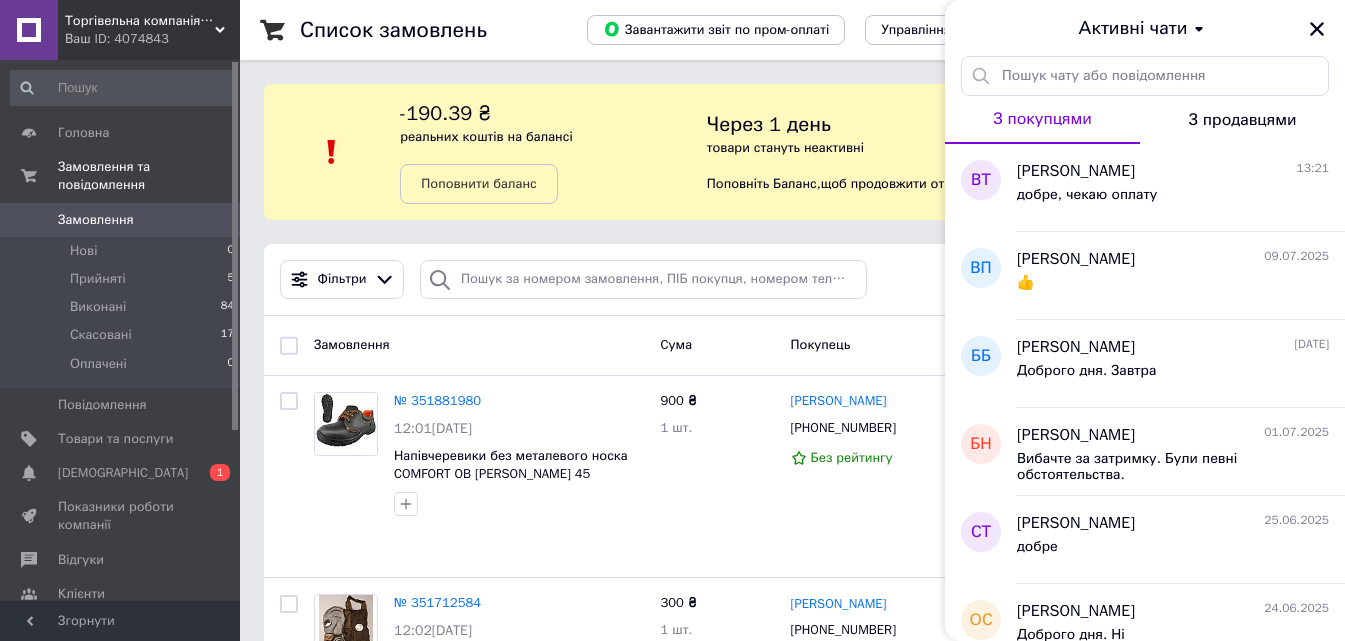 click on "Замовлення" at bounding box center [96, 220] 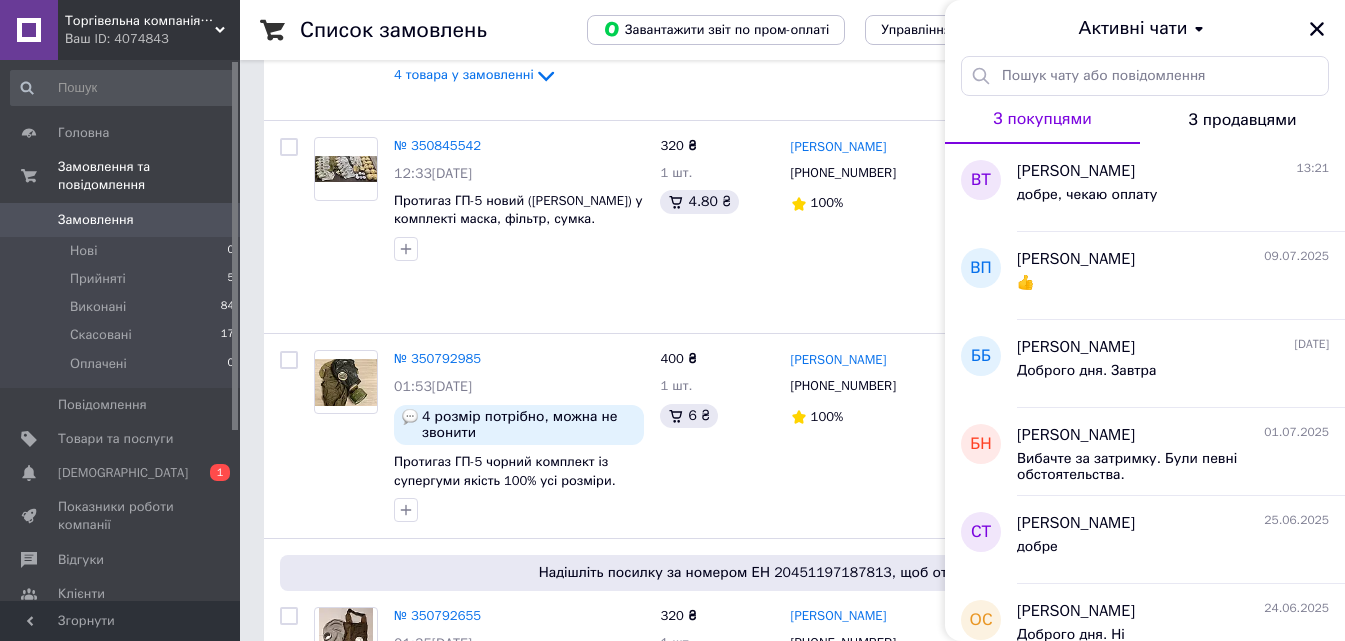 scroll, scrollTop: 3000, scrollLeft: 0, axis: vertical 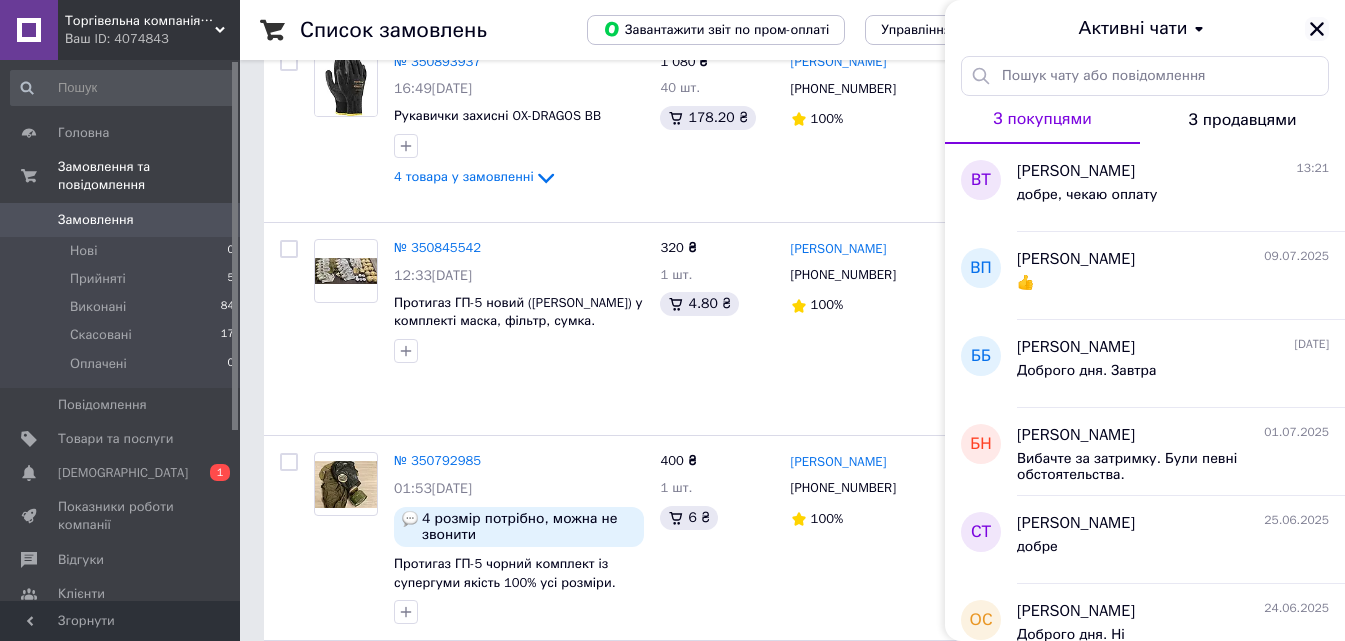click 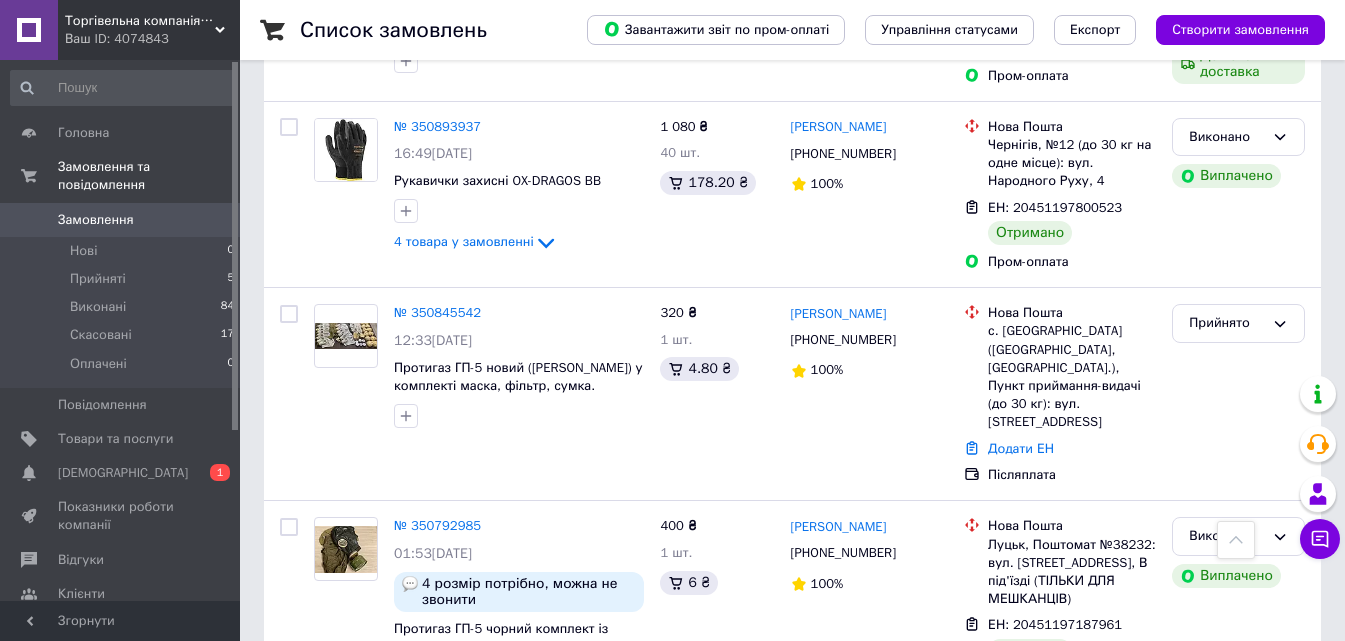scroll, scrollTop: 2900, scrollLeft: 0, axis: vertical 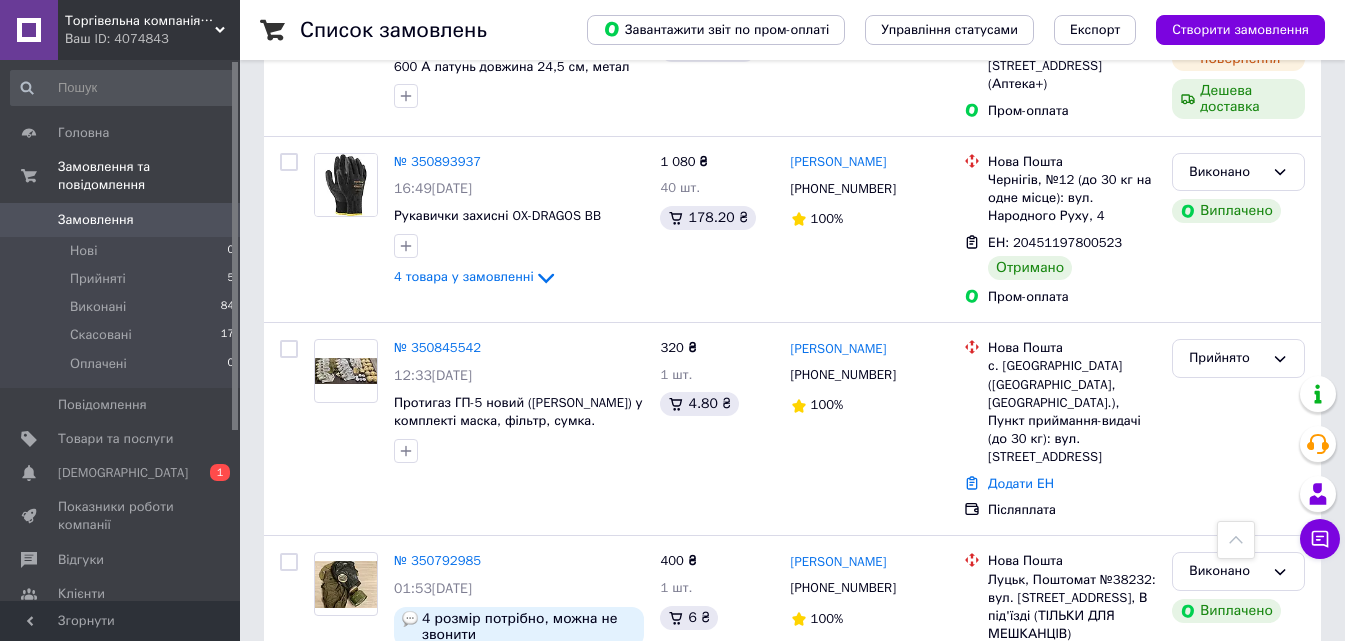 click on "Замовлення" at bounding box center (96, 220) 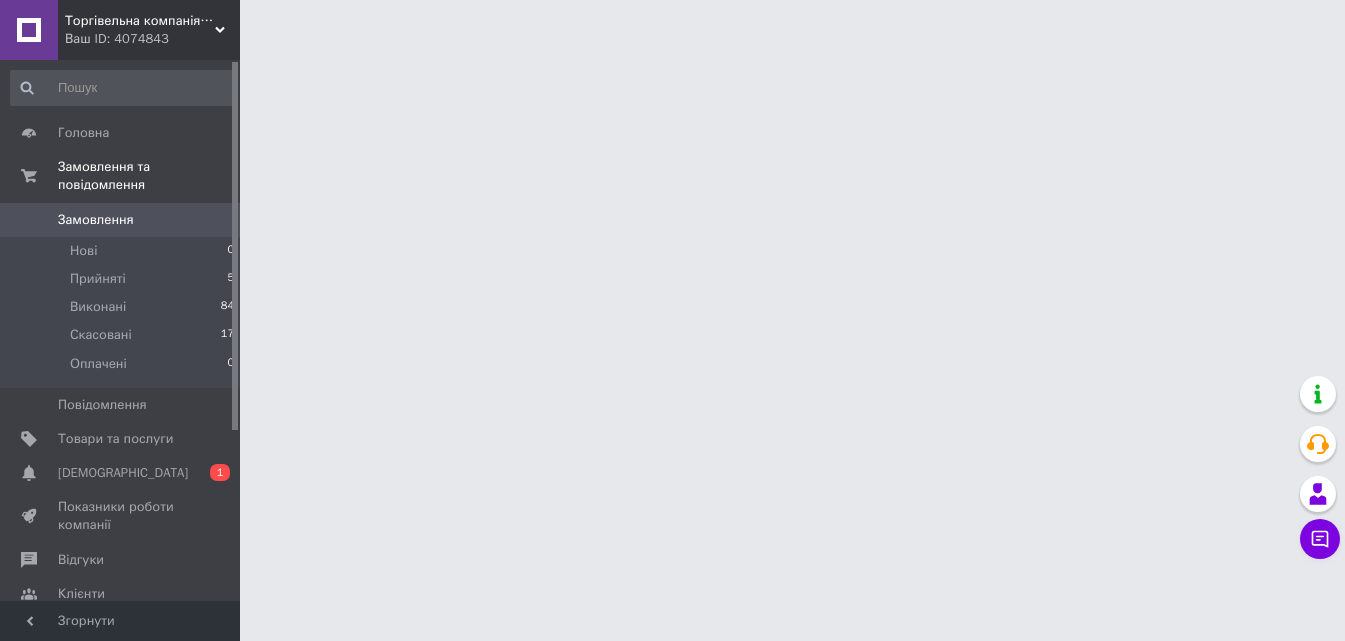 scroll, scrollTop: 0, scrollLeft: 0, axis: both 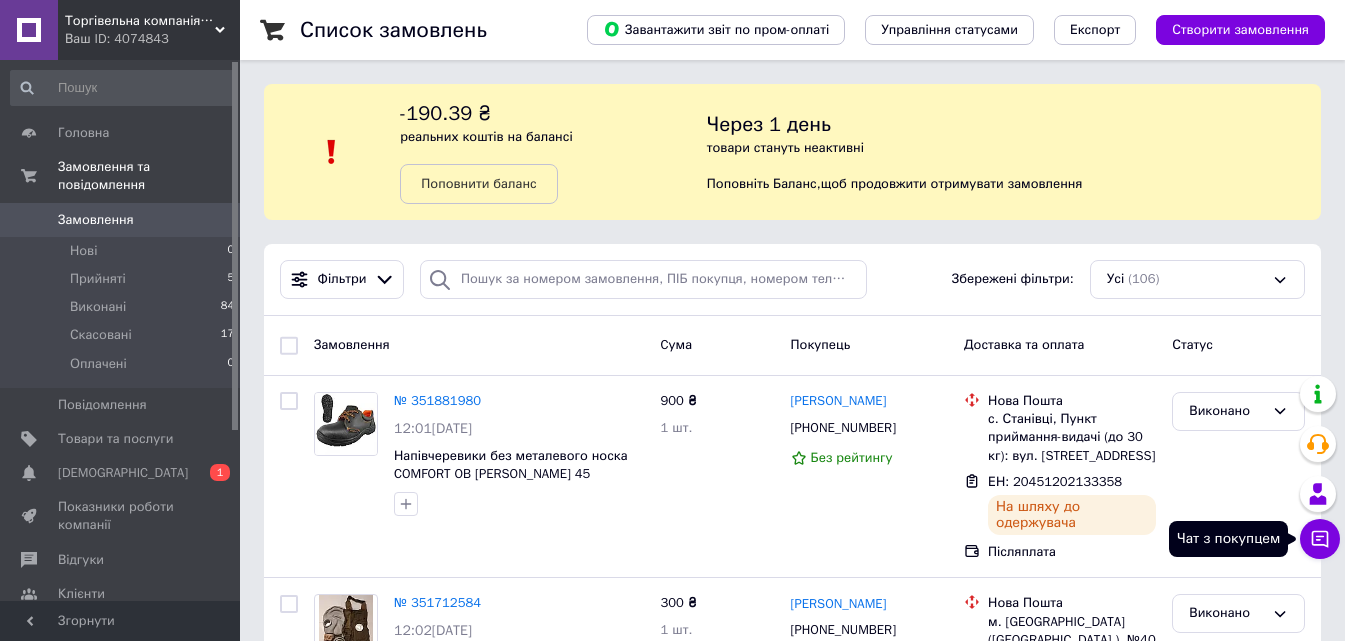click on "Чат з покупцем" at bounding box center (1320, 539) 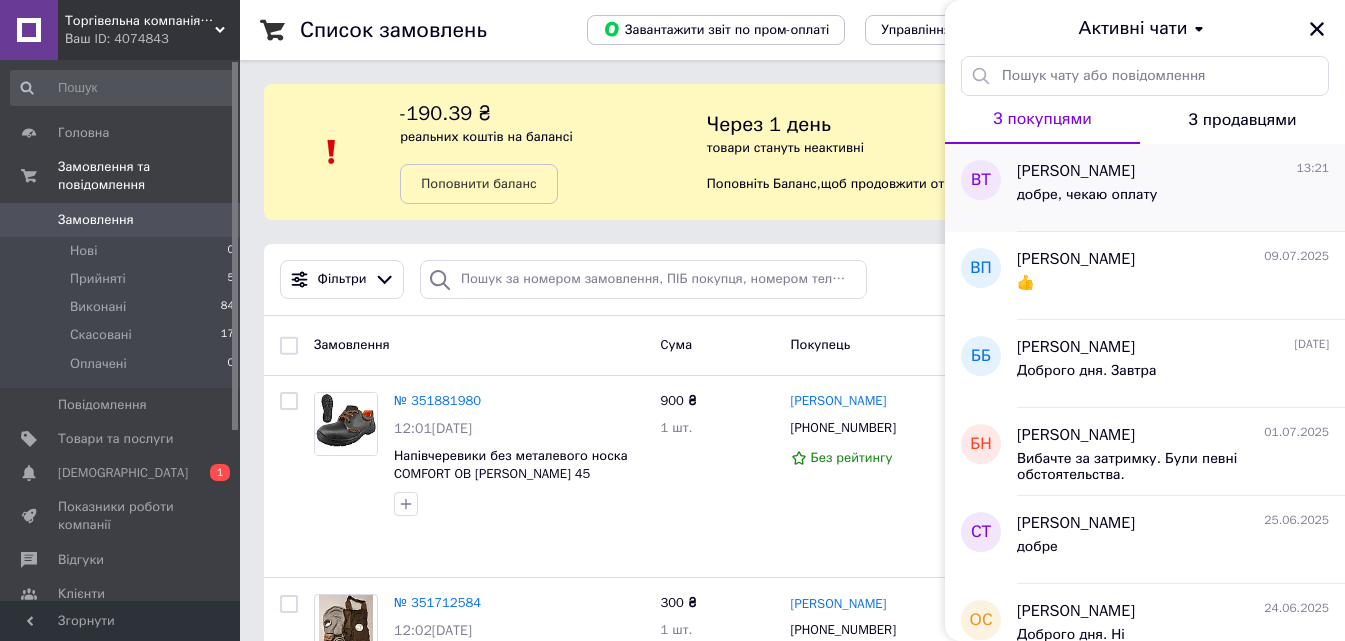 click on "Володимир Трикірій" at bounding box center [1076, 171] 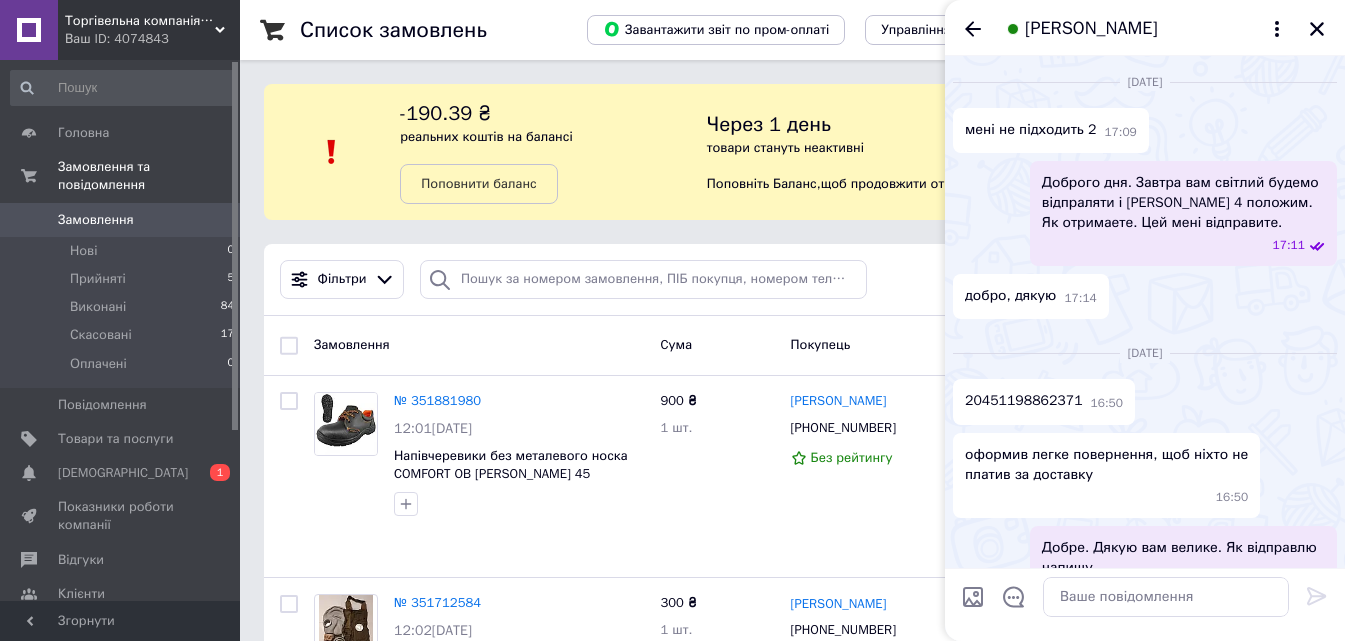scroll, scrollTop: 3026, scrollLeft: 0, axis: vertical 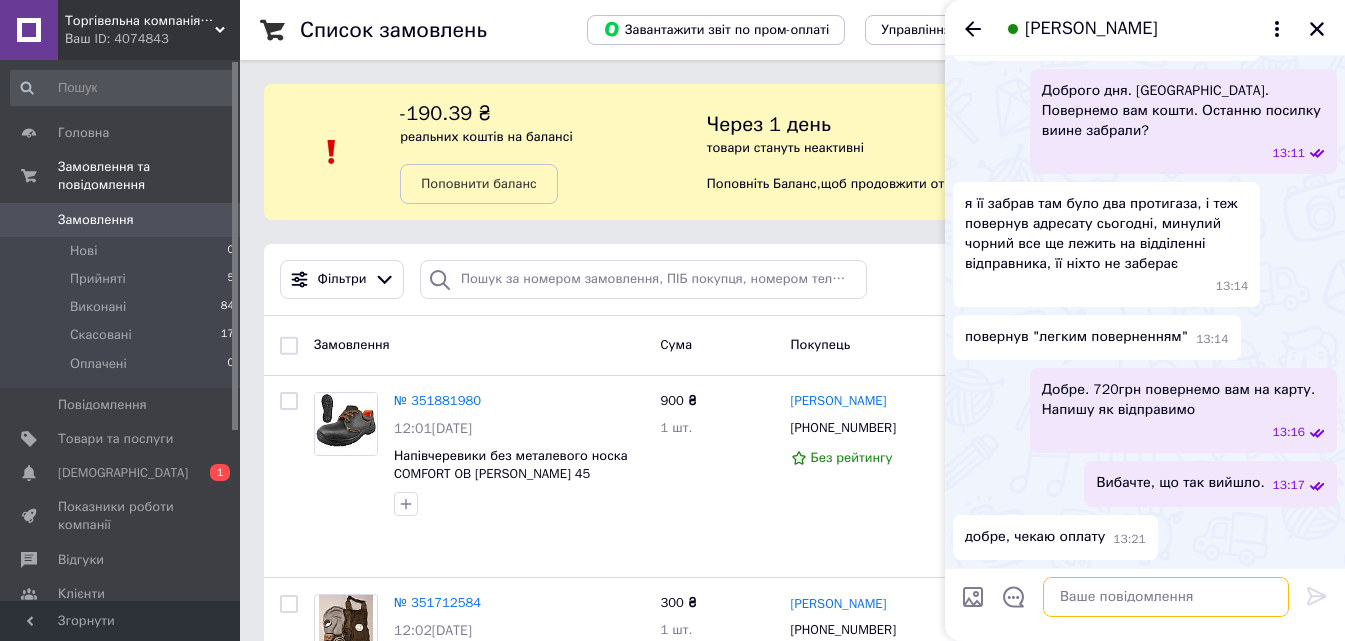 click at bounding box center [1166, 597] 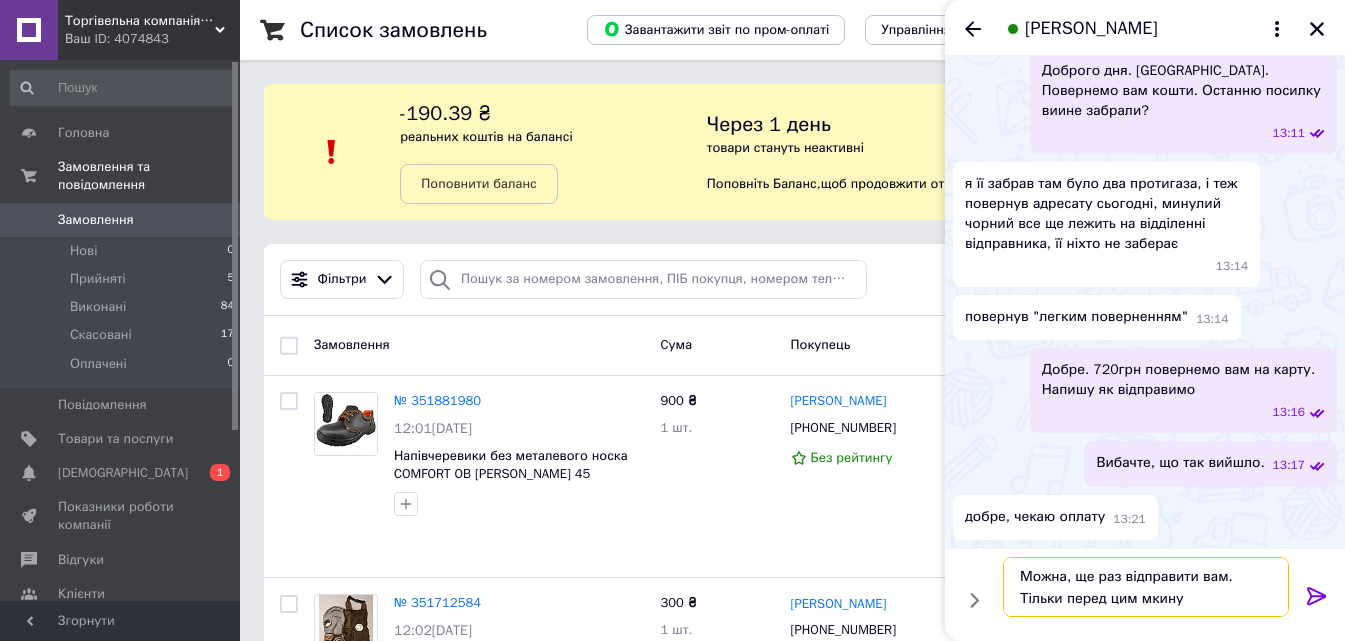 click on "Можна, ще раз відправити вам. Тільки перед цим мкину" at bounding box center (1146, 587) 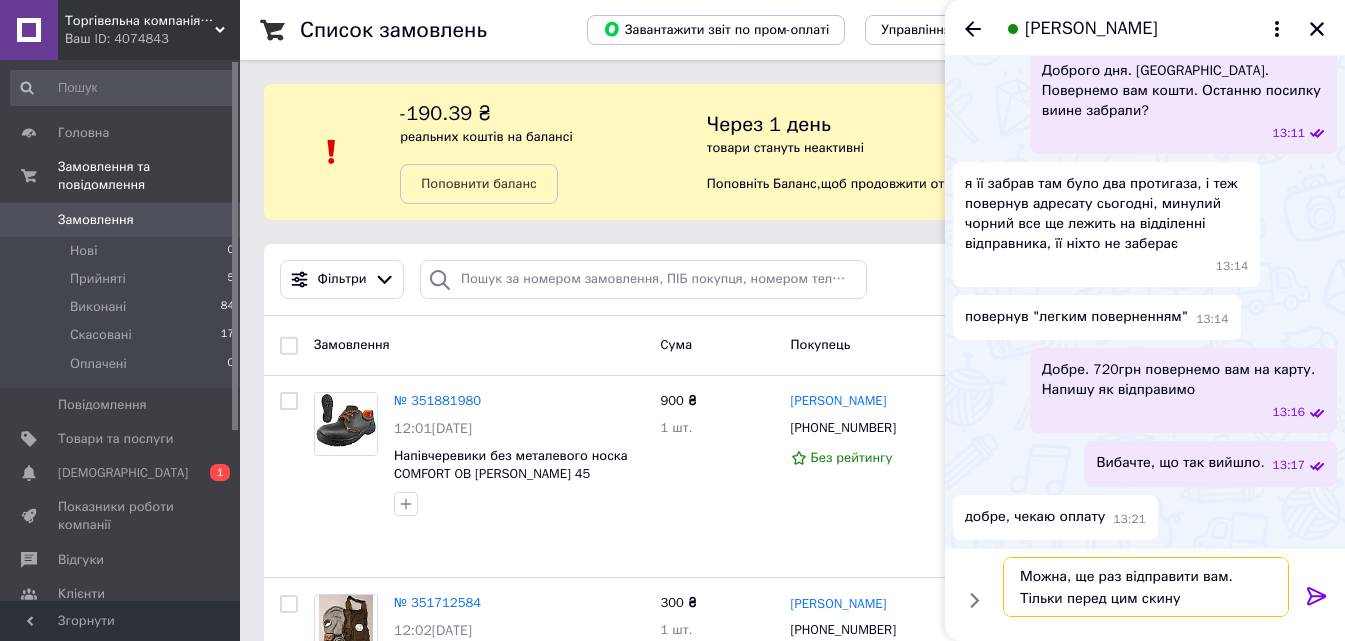 click on "Можна, ще раз відправити вам. Тільки перед цим скину" at bounding box center (1146, 587) 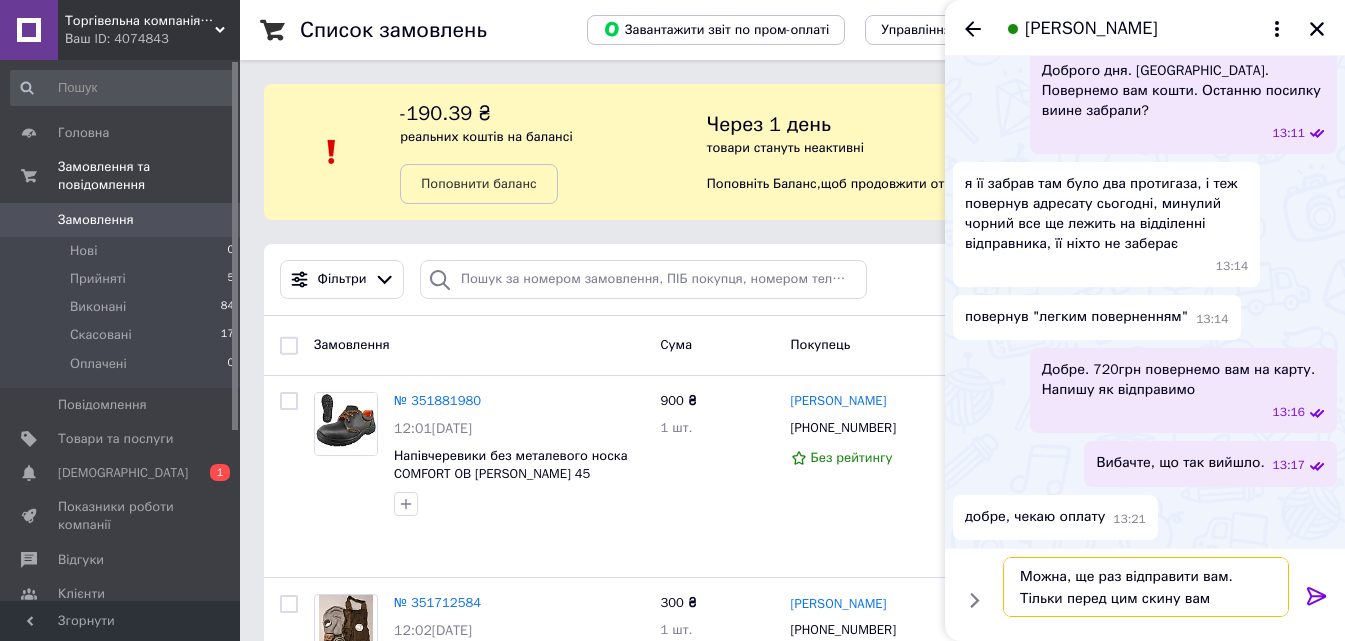 click on "Можна, ще раз відправити вам. Тільки перед цим скину вам" at bounding box center [1146, 587] 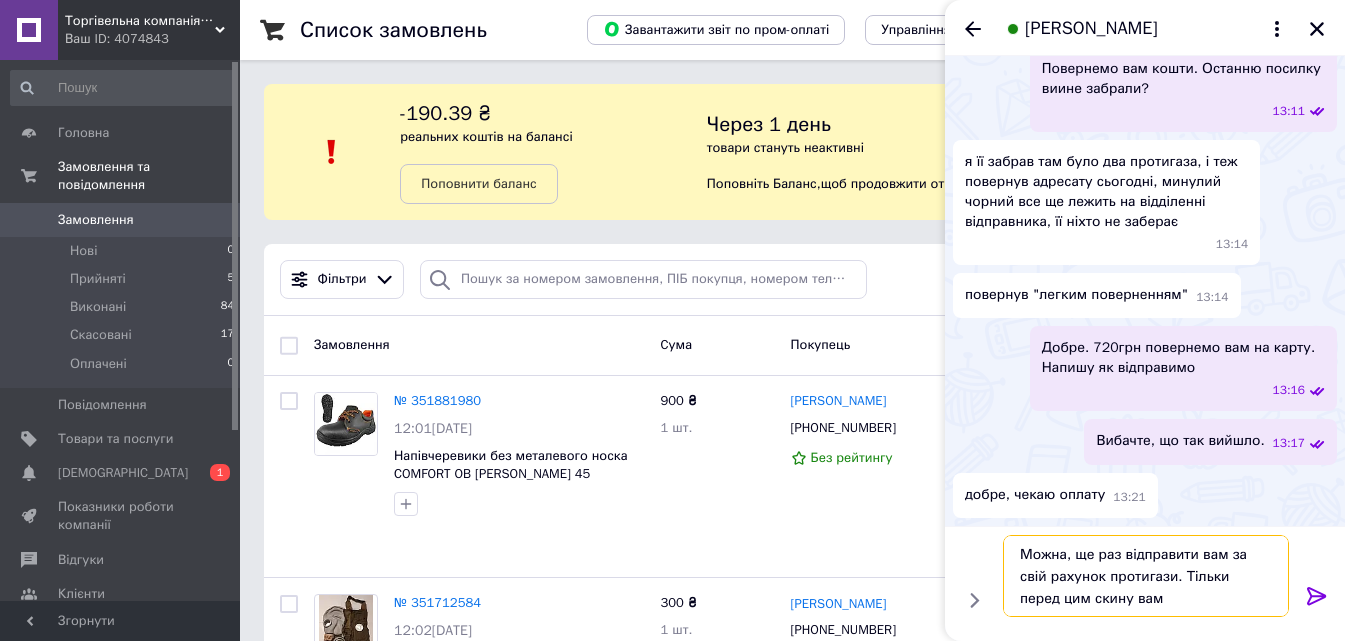 click on "Можна, ще раз відправити вам за свій рахунок протигази. Тільки перед цим скину вам" at bounding box center (1146, 576) 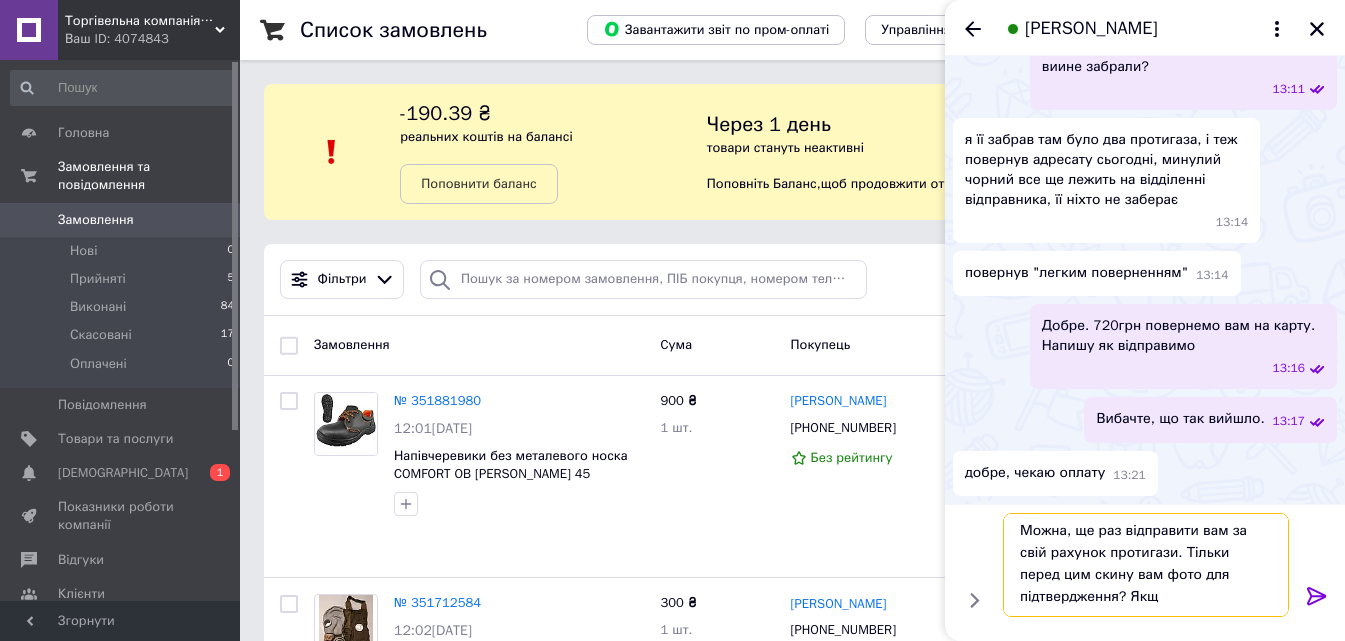 scroll, scrollTop: 2, scrollLeft: 0, axis: vertical 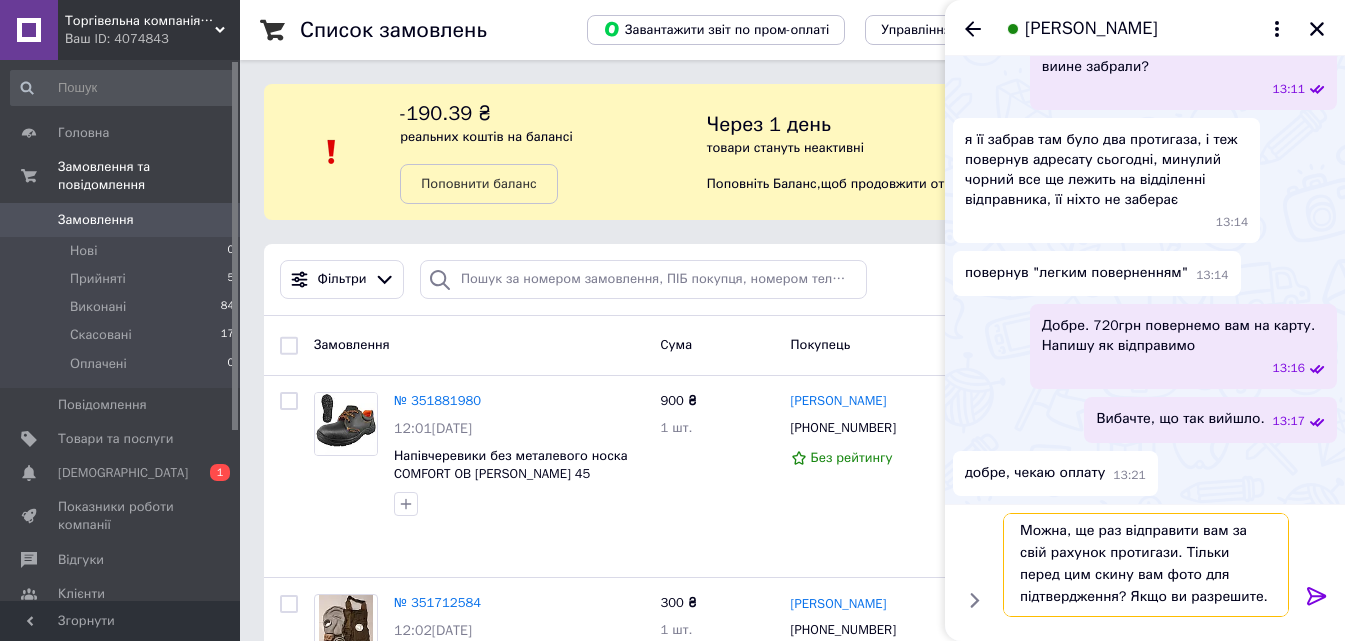 type on "Можна, ще раз відправити вам за свій рахунок протигази. Тільки перед цим скину вам фото для підтвердження? Якщо ви разрешите." 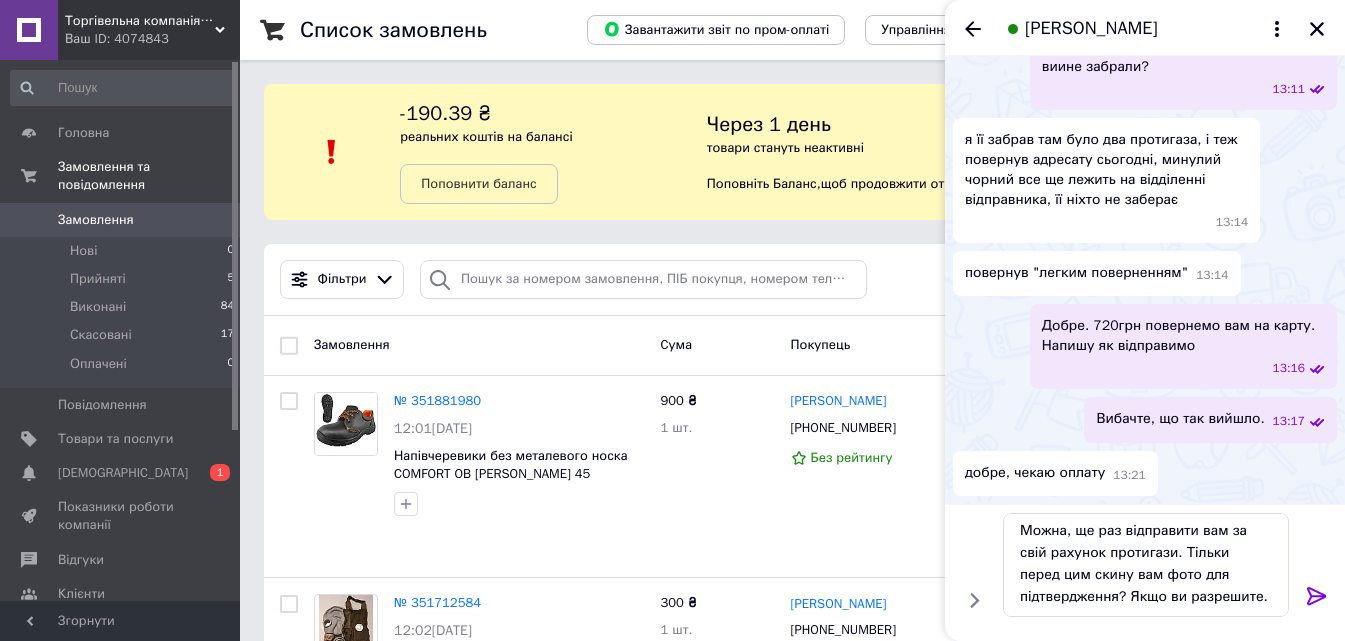 click 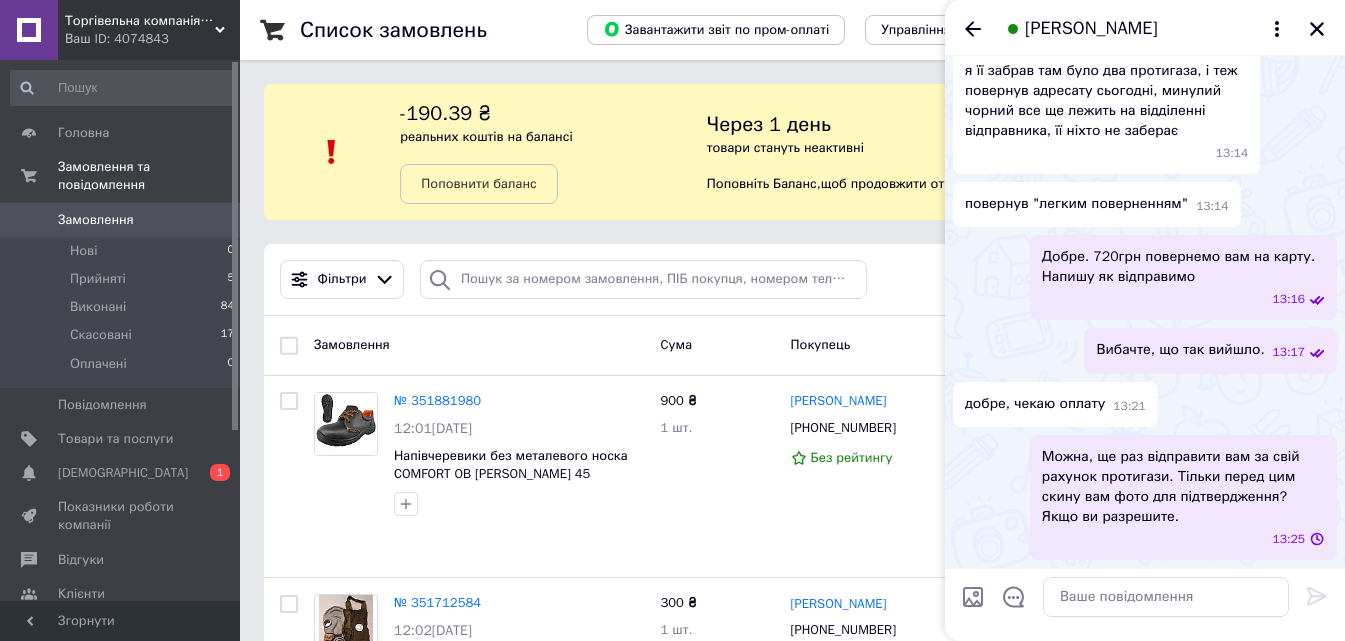 scroll, scrollTop: 0, scrollLeft: 0, axis: both 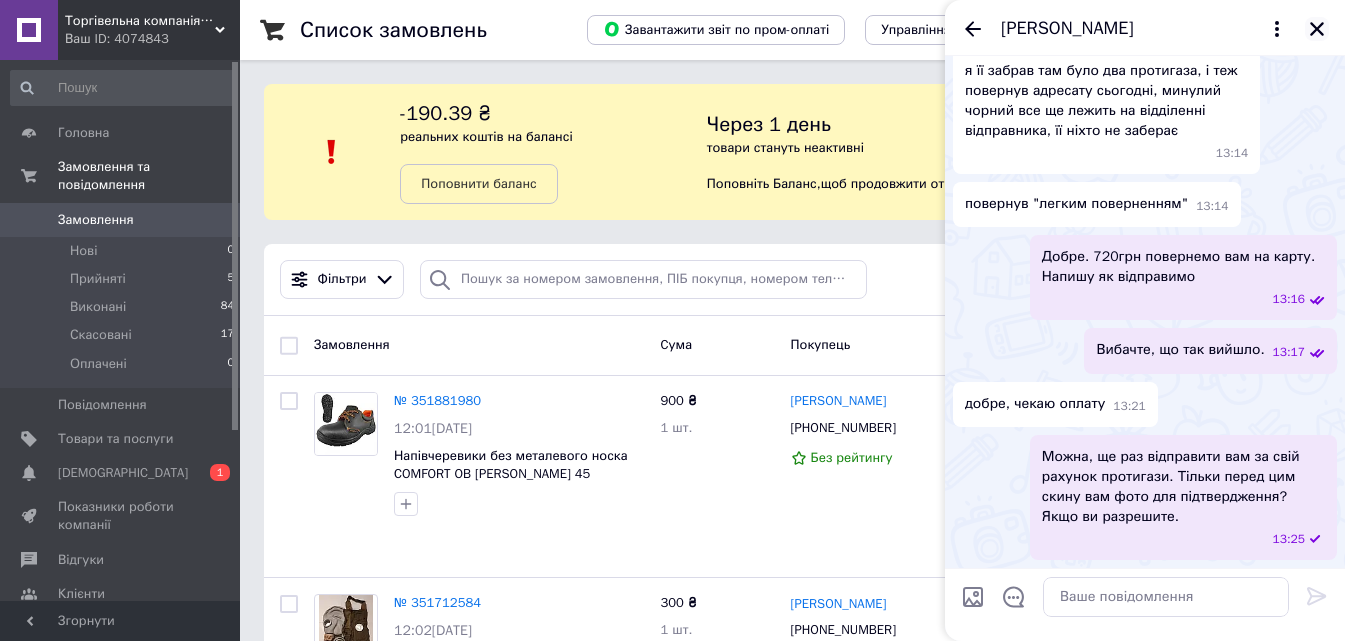 click 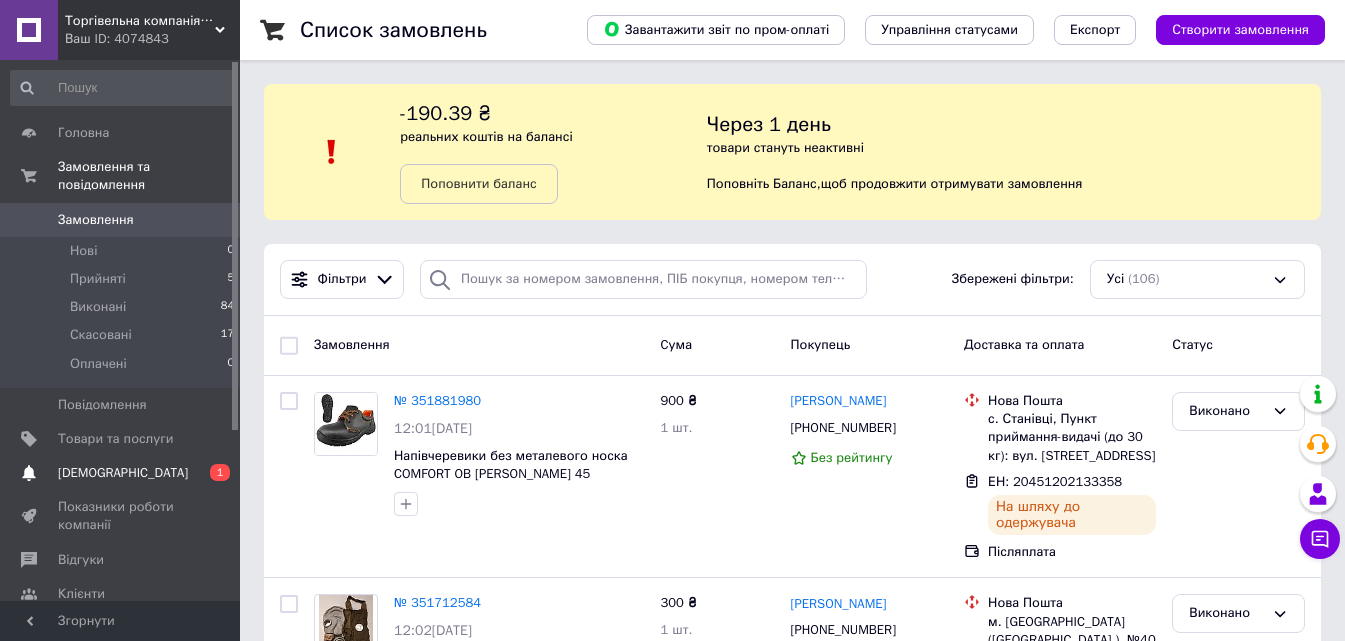click on "[DEMOGRAPHIC_DATA]" at bounding box center [121, 473] 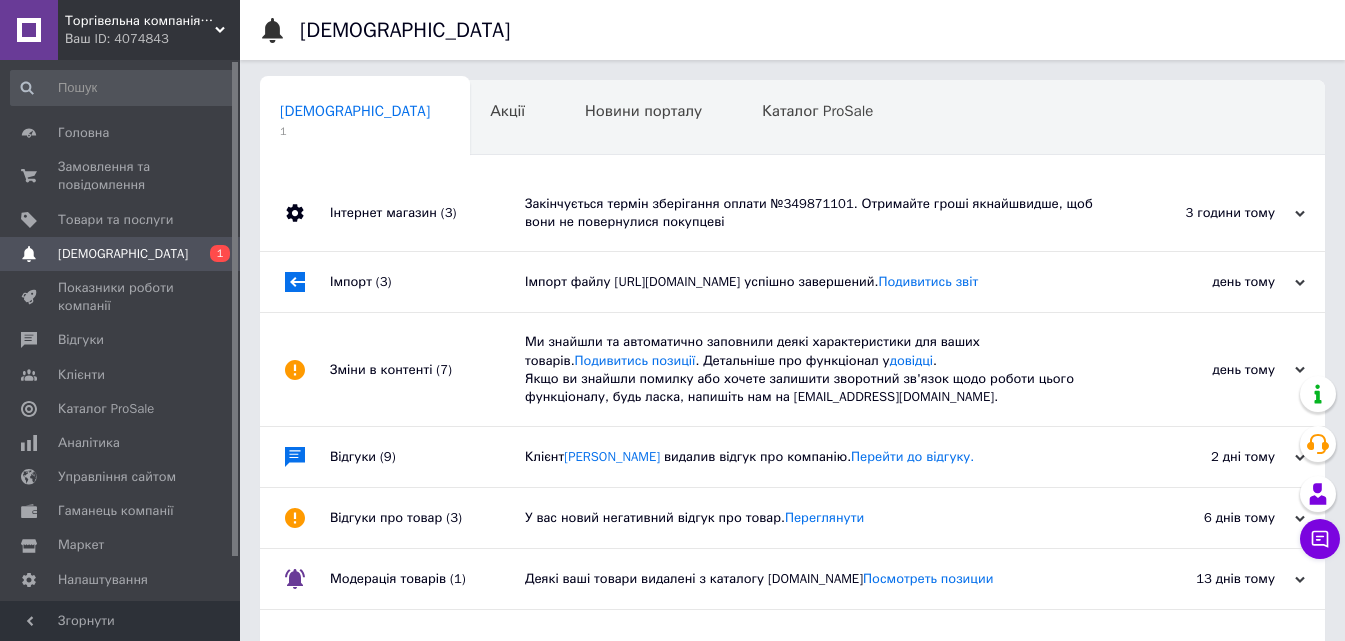 click on "[DEMOGRAPHIC_DATA]" at bounding box center (121, 254) 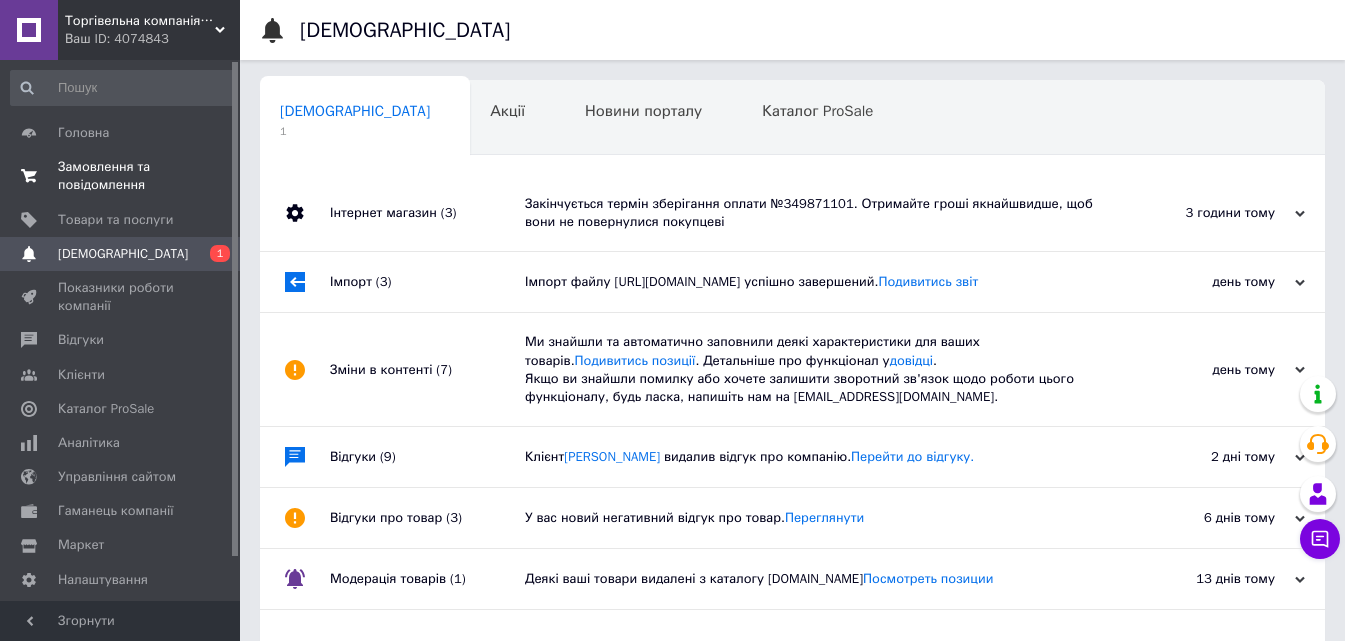 click on "Замовлення та повідомлення" at bounding box center (121, 176) 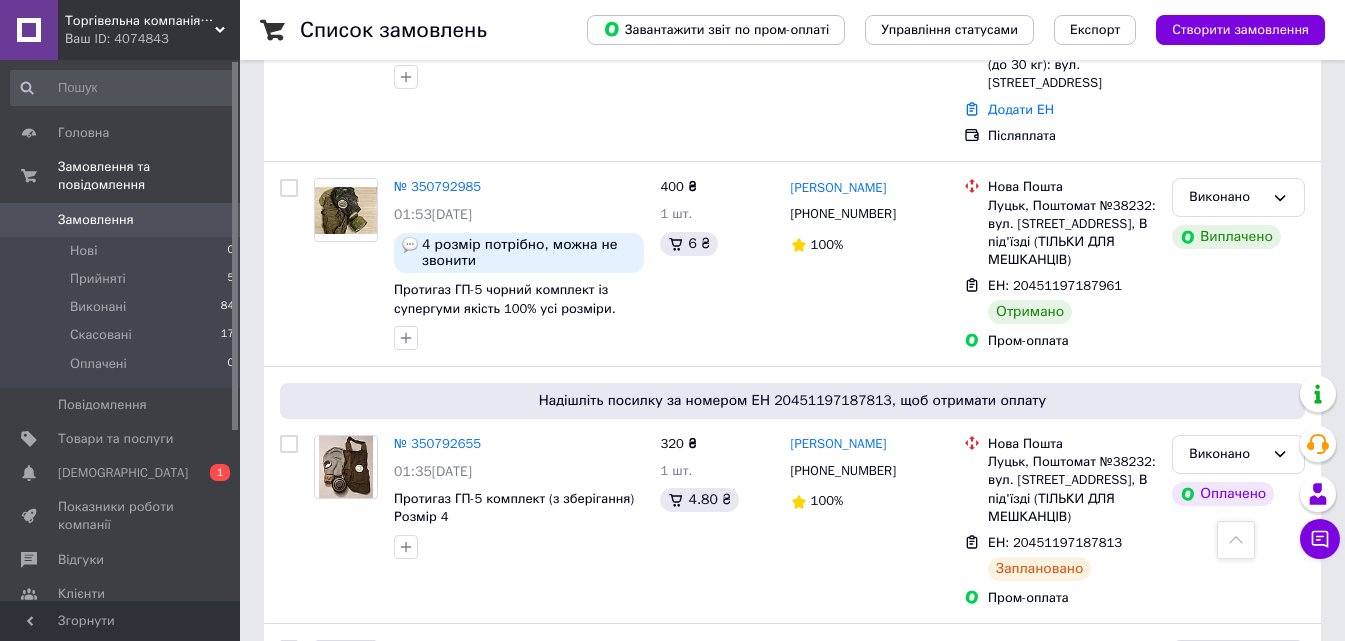 scroll, scrollTop: 3400, scrollLeft: 0, axis: vertical 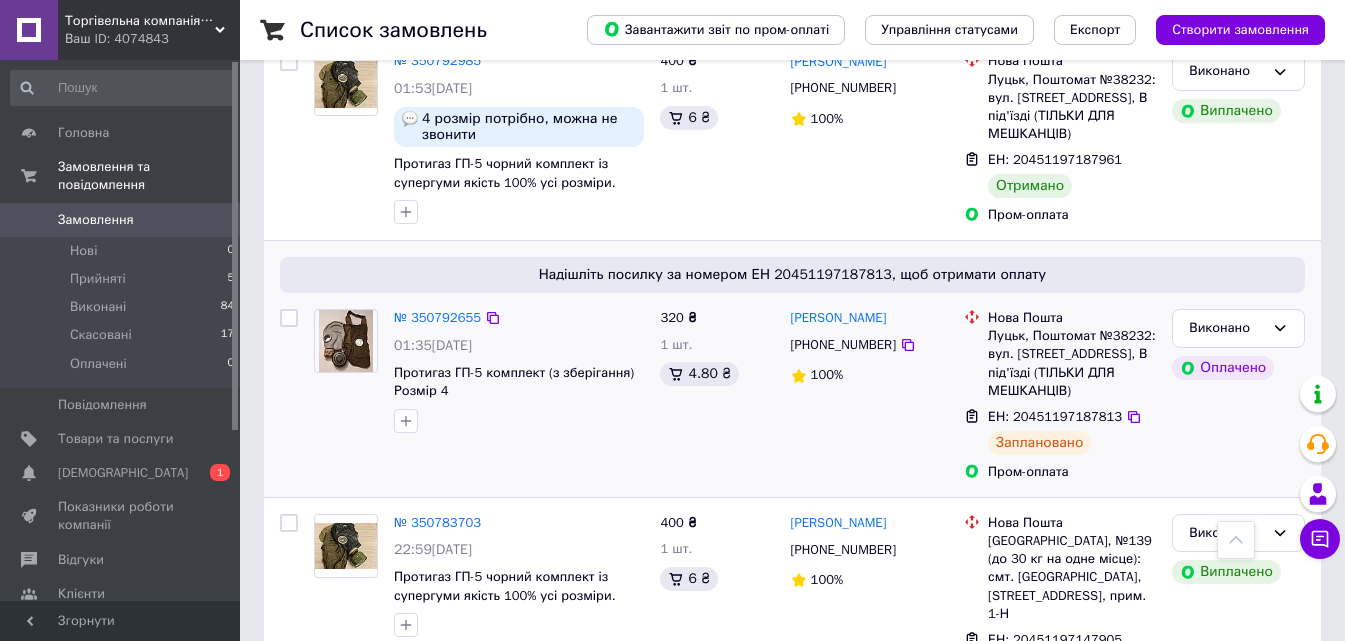 click on "Заплановано" at bounding box center (1039, 443) 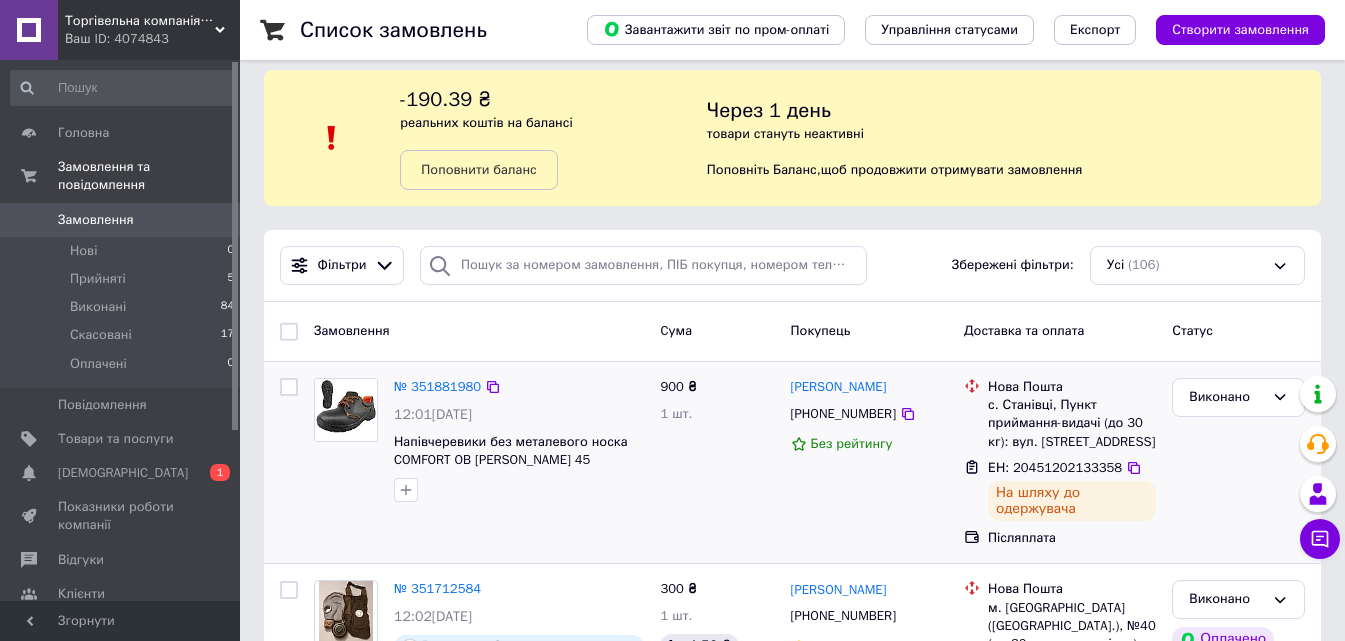 scroll, scrollTop: 0, scrollLeft: 0, axis: both 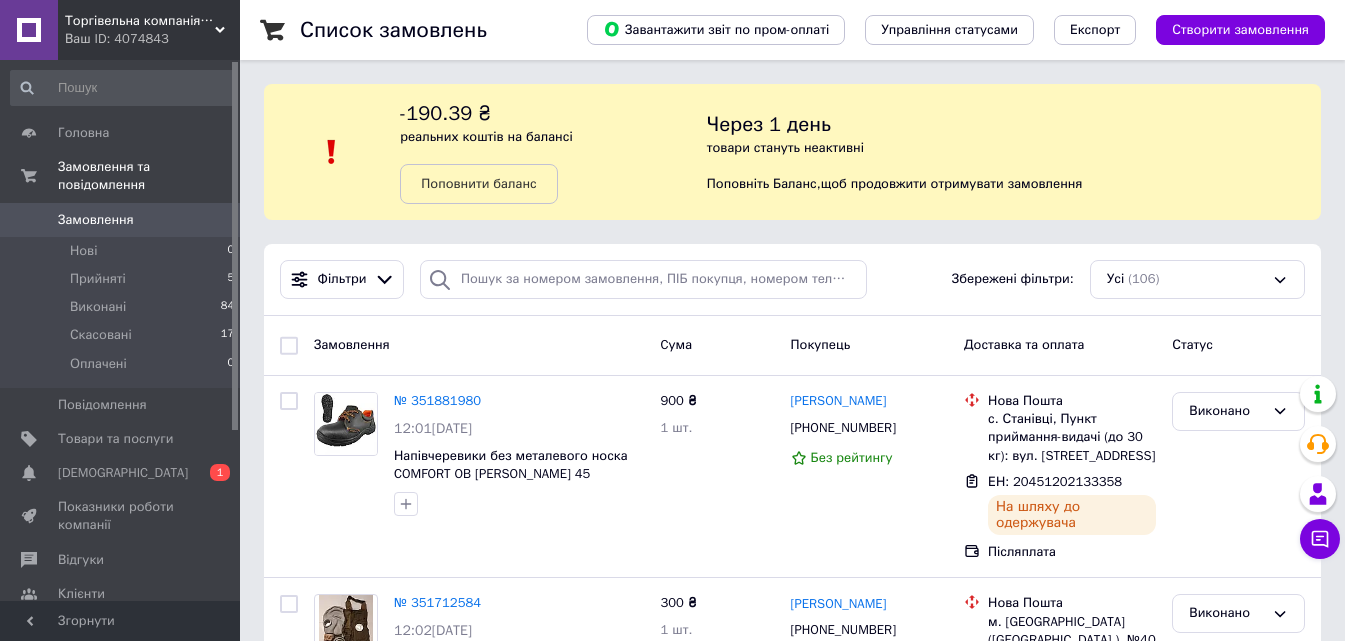 drag, startPoint x: 164, startPoint y: 202, endPoint x: 202, endPoint y: 196, distance: 38.470768 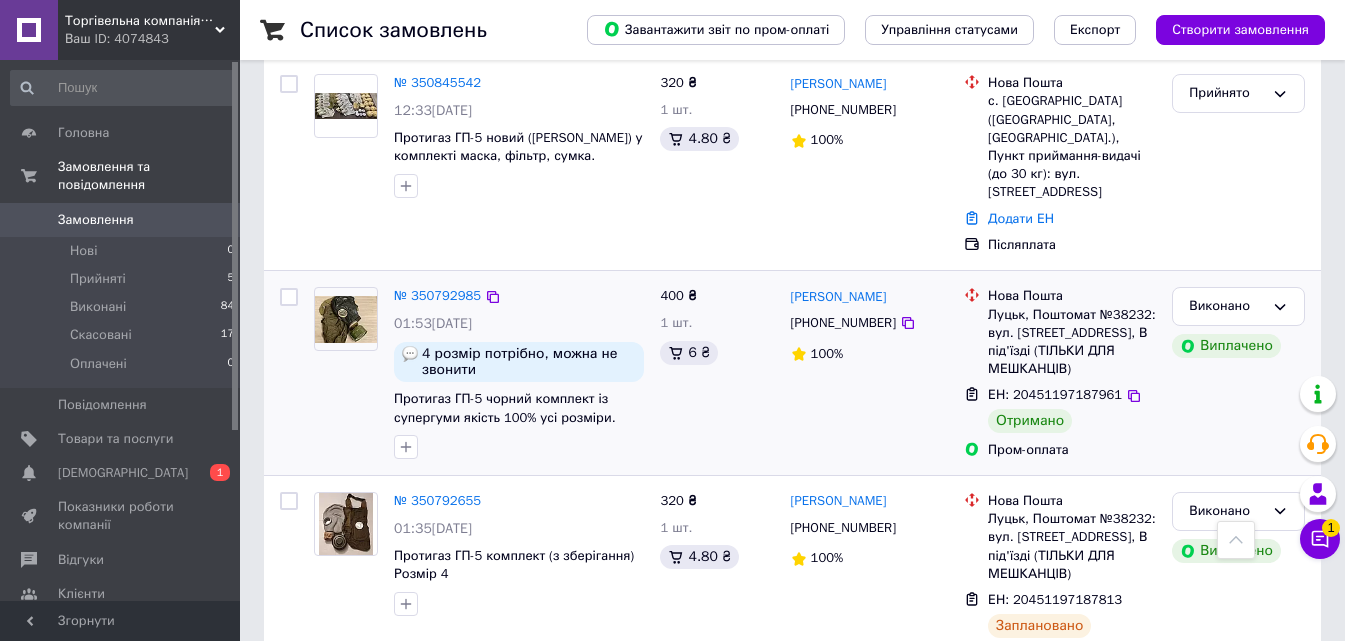 scroll, scrollTop: 3200, scrollLeft: 0, axis: vertical 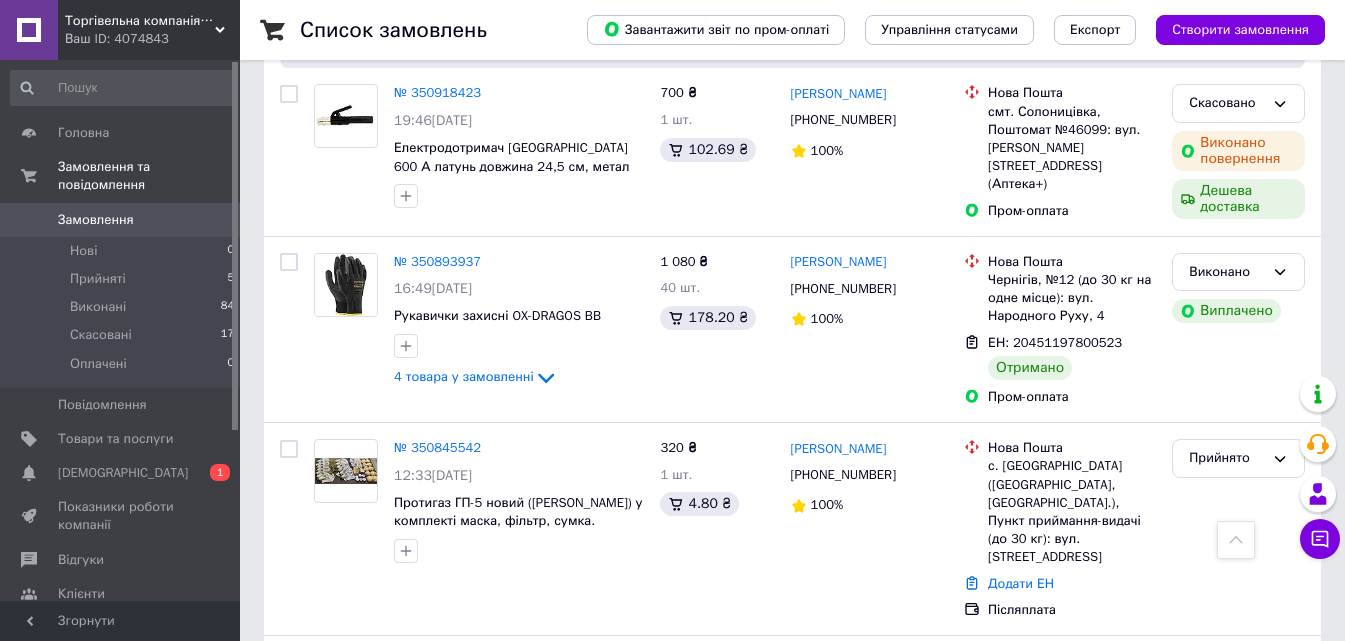 click on "Замовлення 0" at bounding box center [123, 220] 